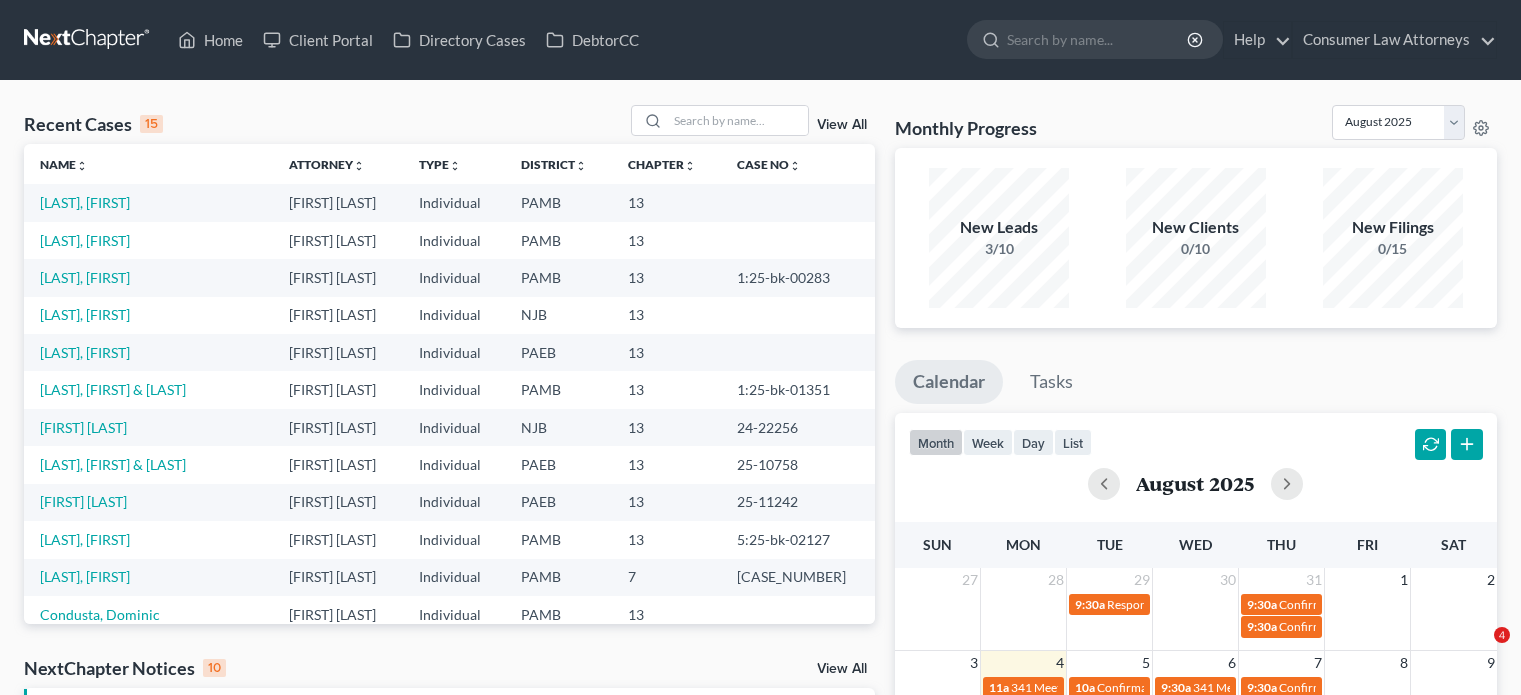 scroll, scrollTop: 0, scrollLeft: 0, axis: both 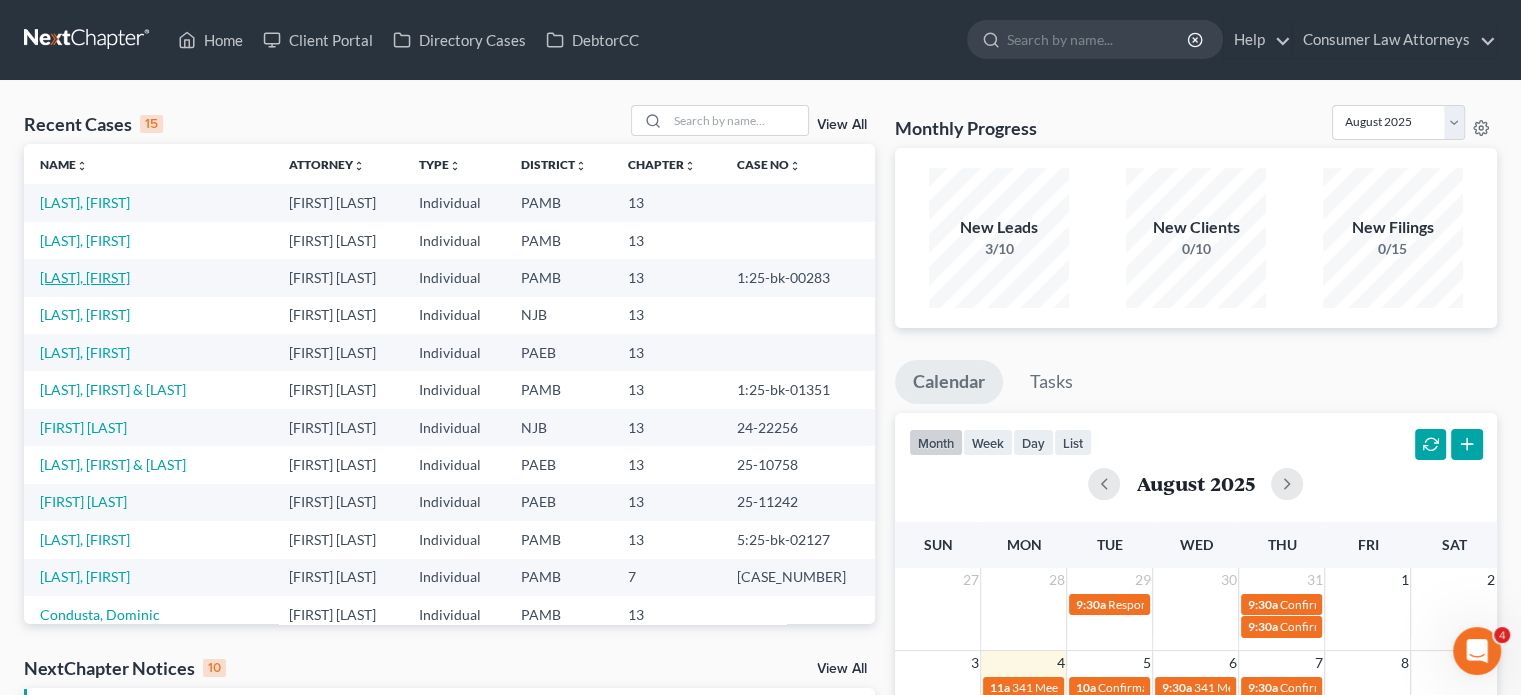 click on "[LAST], [FIRST]" at bounding box center [85, 277] 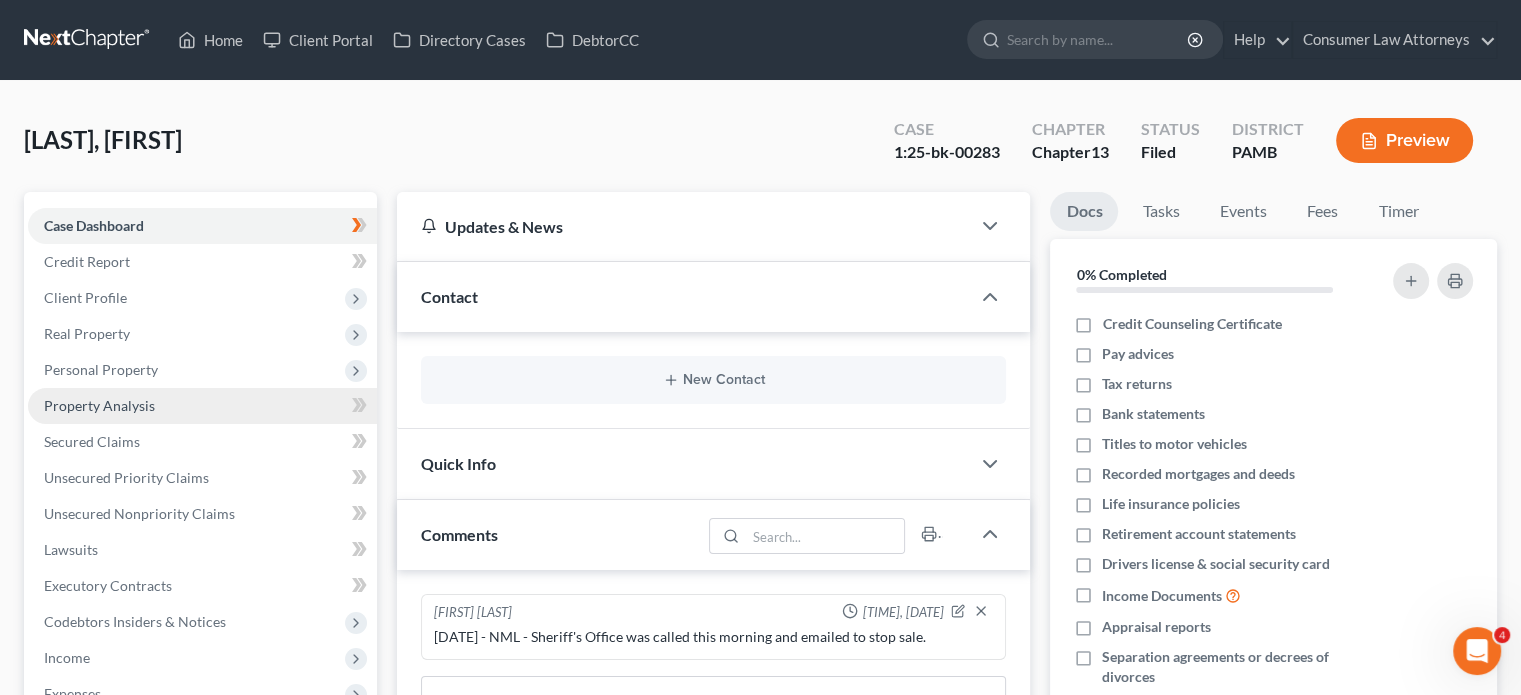 scroll, scrollTop: 491, scrollLeft: 0, axis: vertical 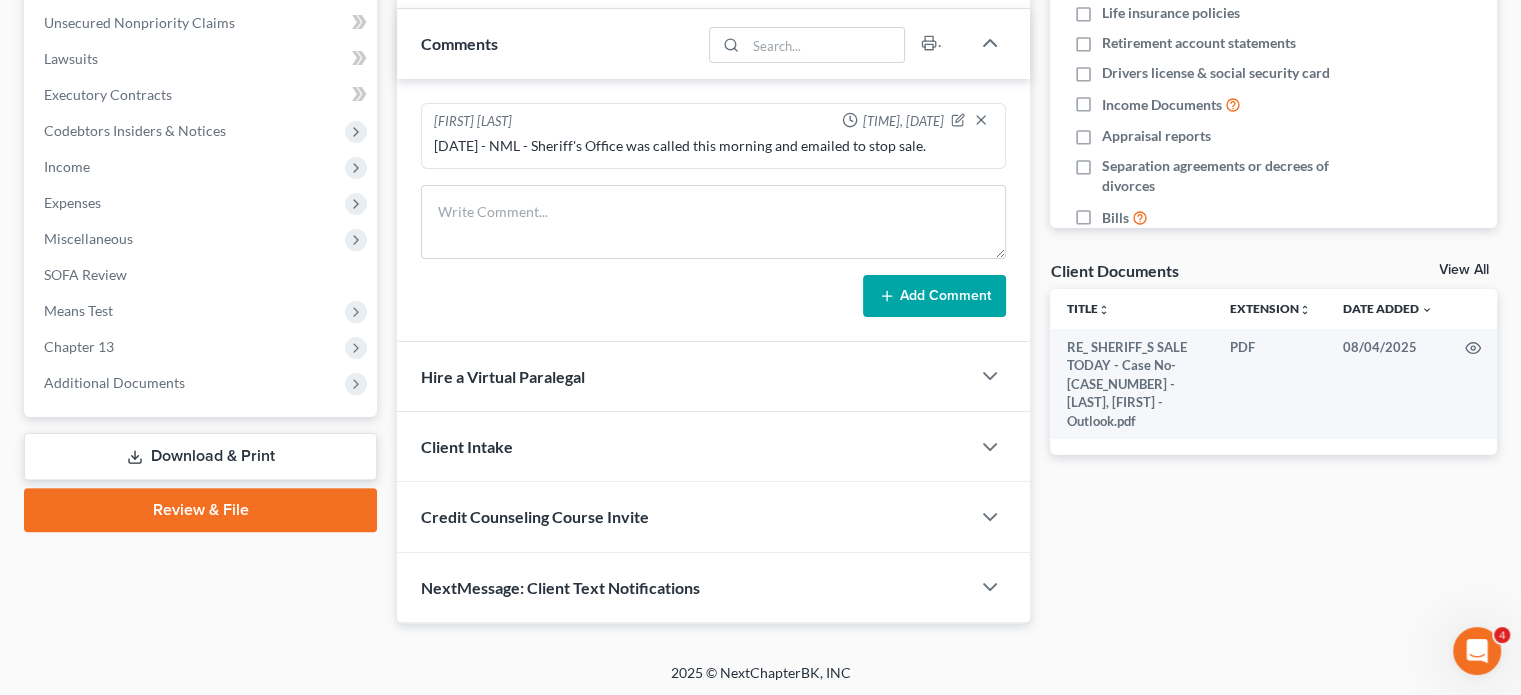 drag, startPoint x: 259, startPoint y: 374, endPoint x: 693, endPoint y: 336, distance: 435.66043 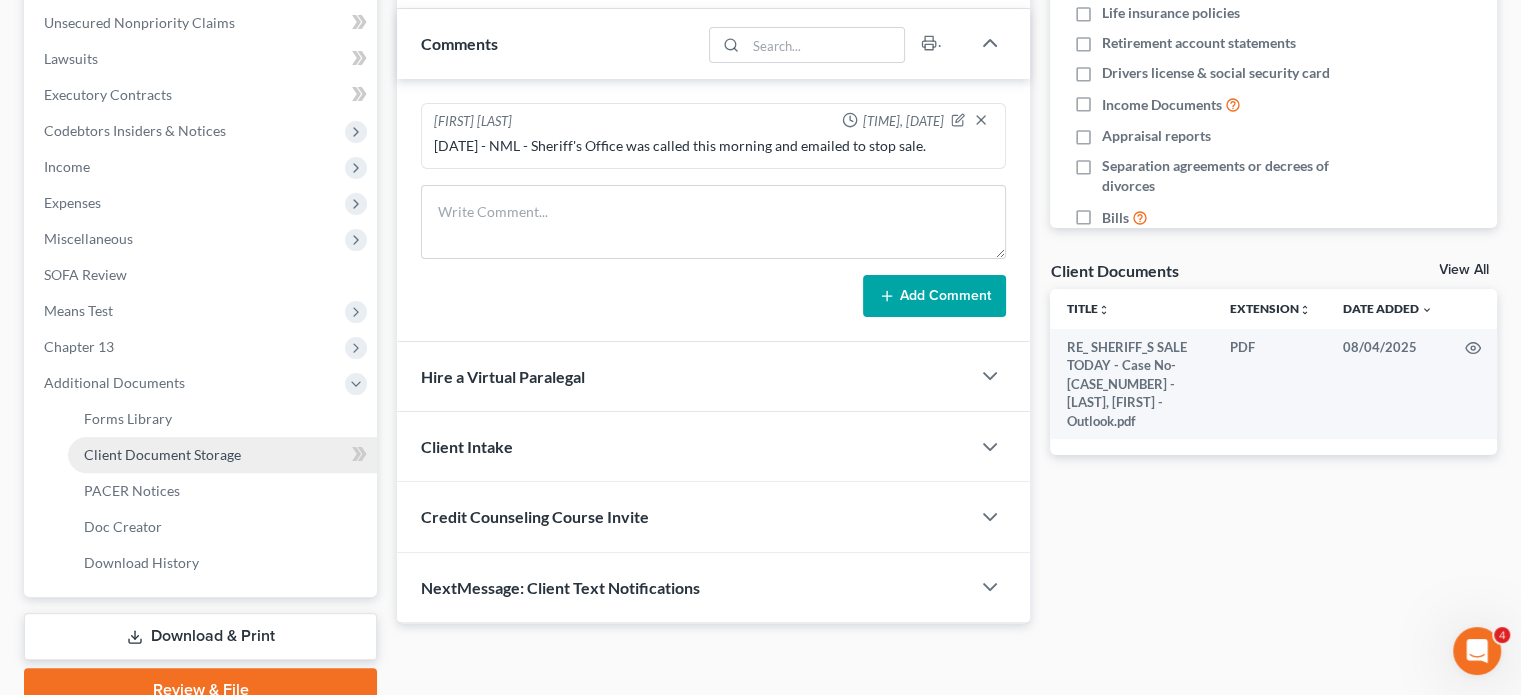 click on "Client Document Storage" at bounding box center (162, 454) 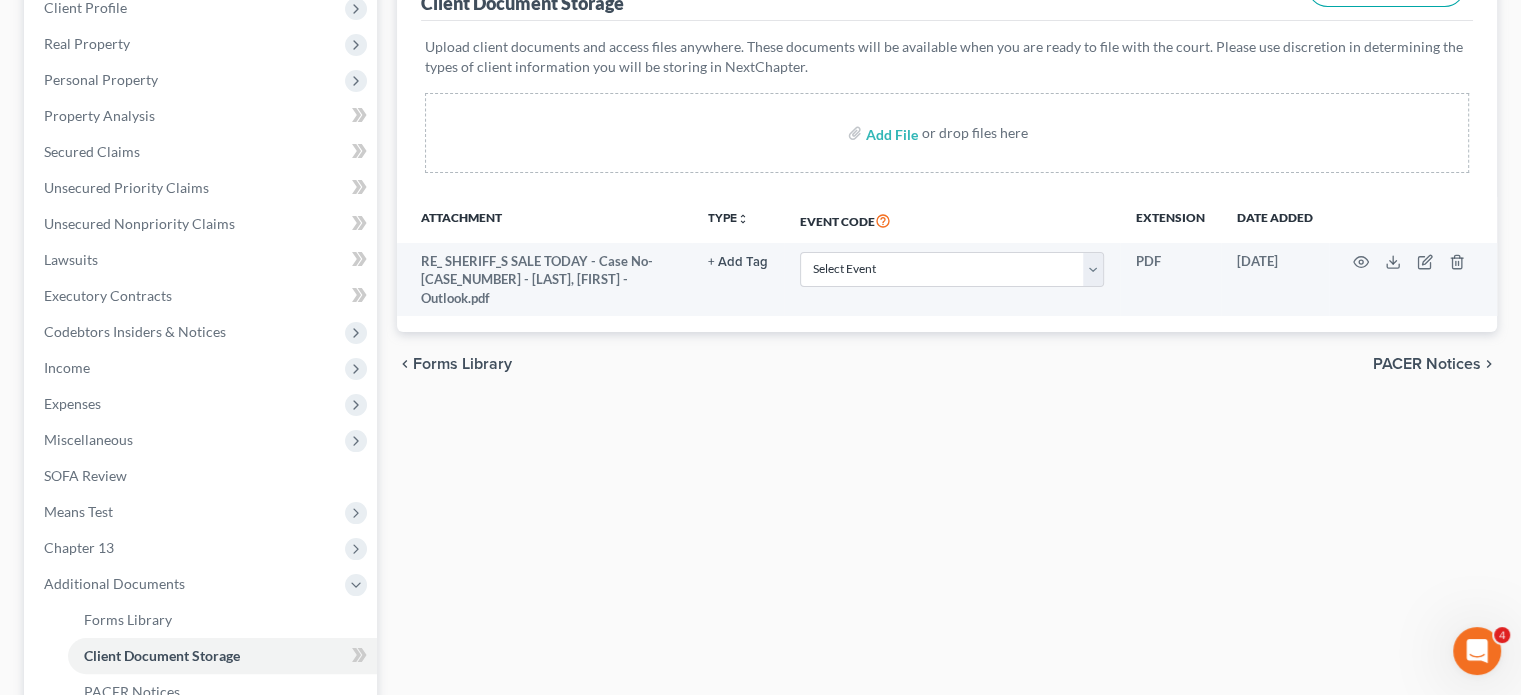 scroll, scrollTop: 300, scrollLeft: 0, axis: vertical 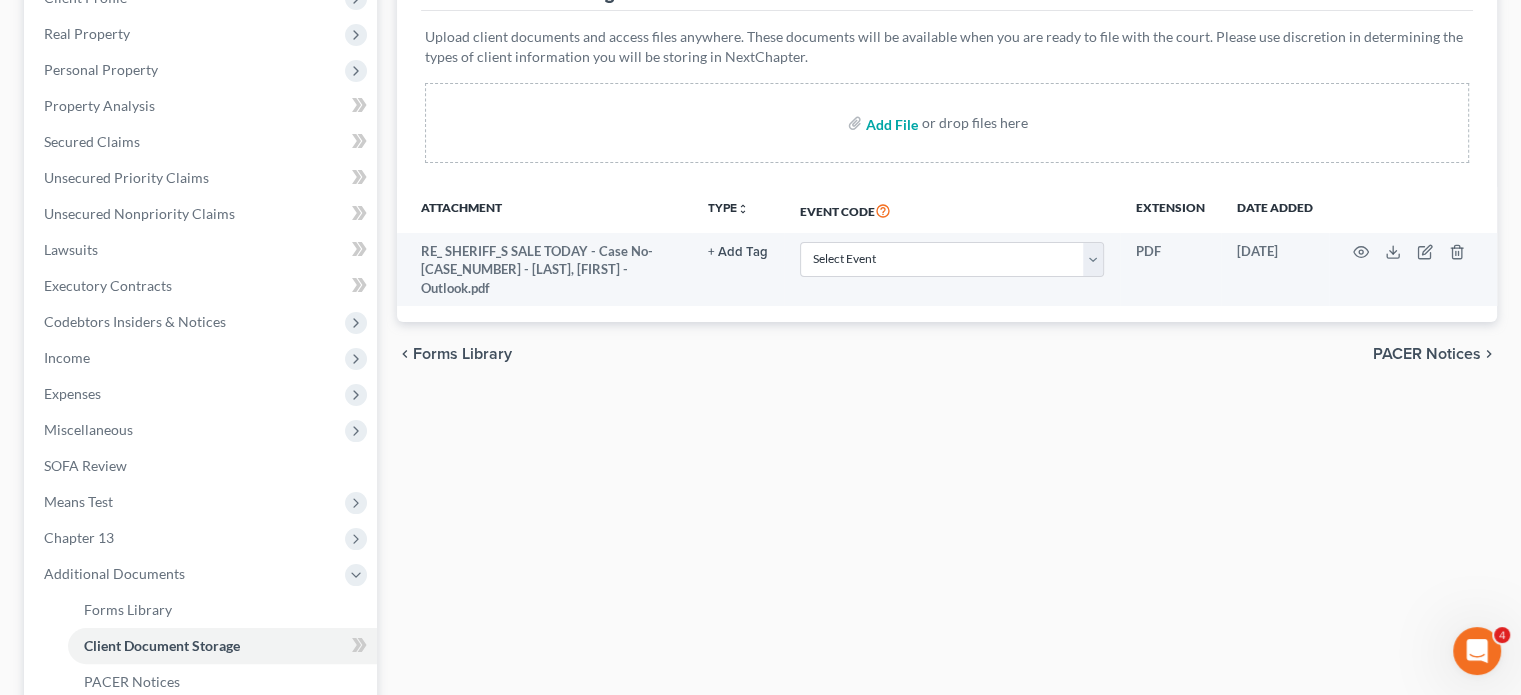 click at bounding box center (890, 123) 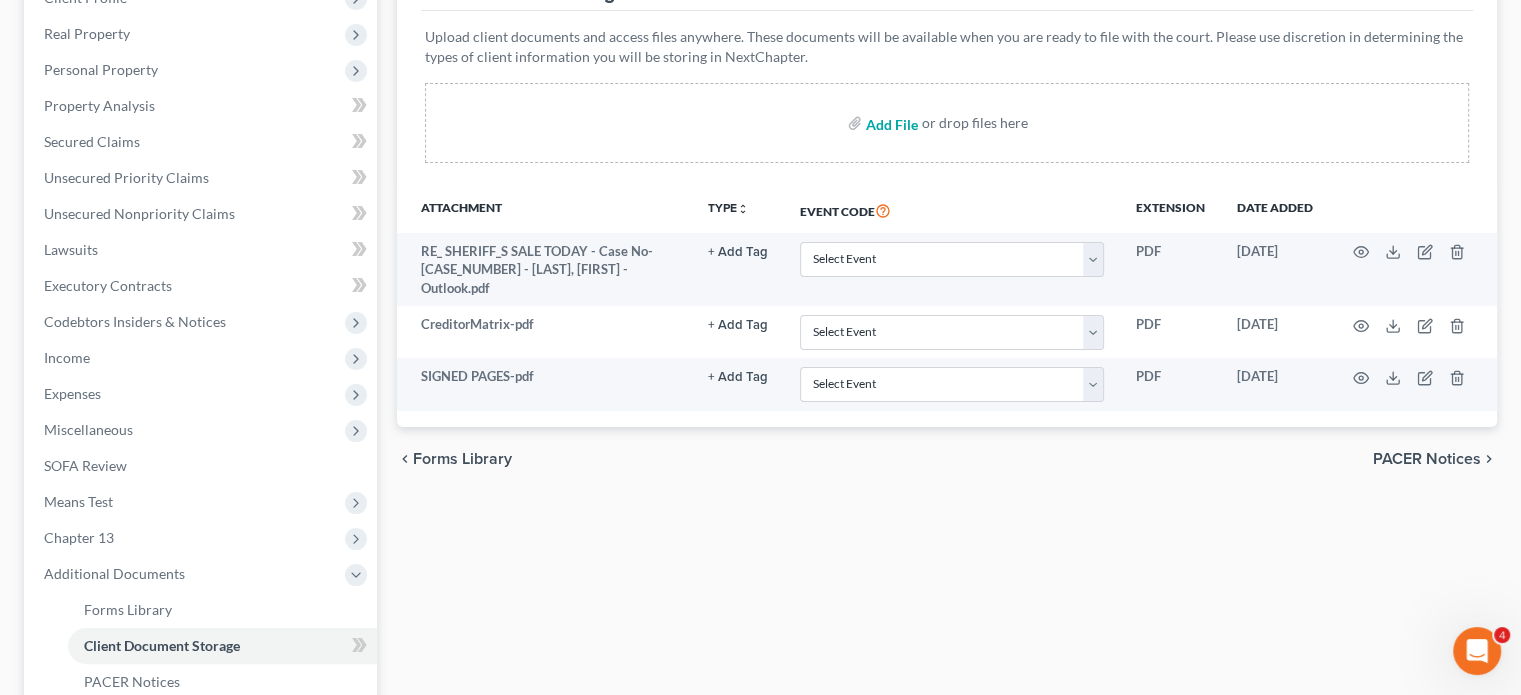 click at bounding box center (890, 123) 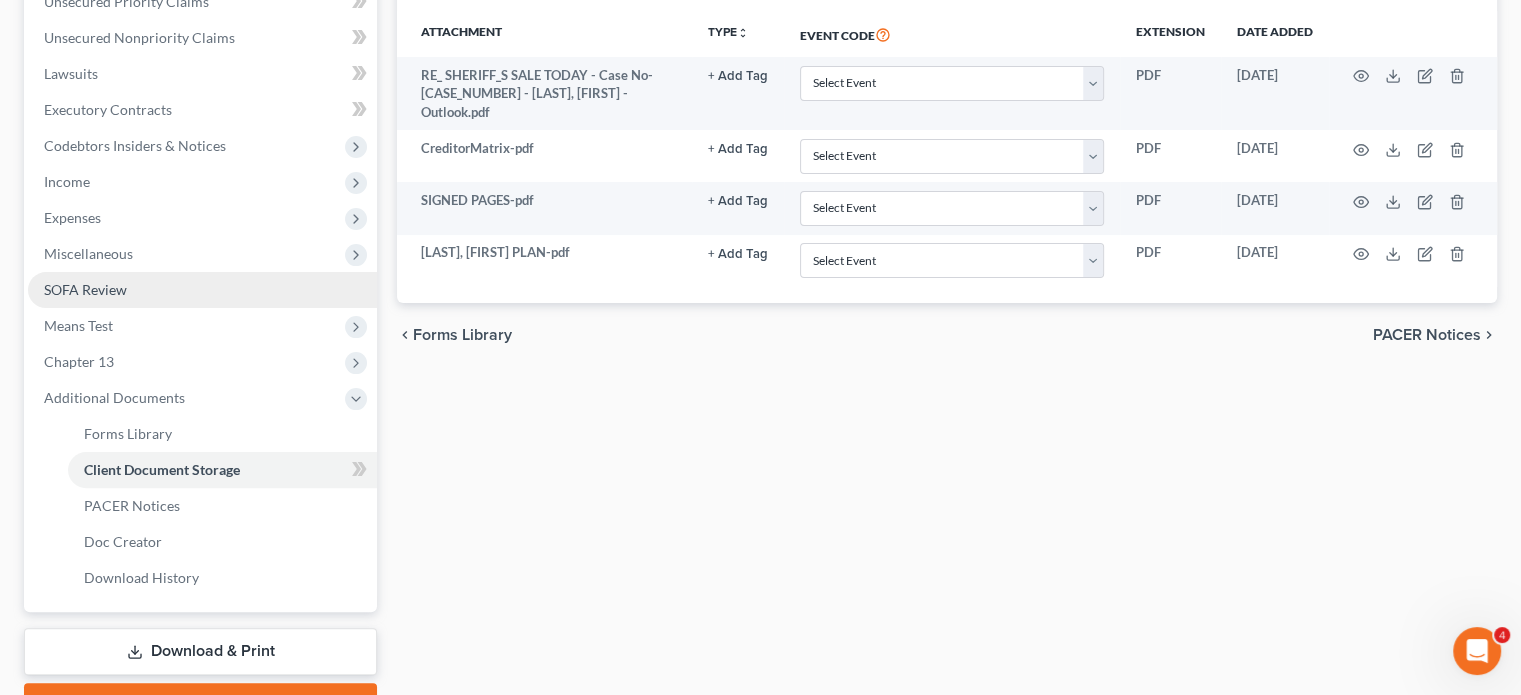 scroll, scrollTop: 582, scrollLeft: 0, axis: vertical 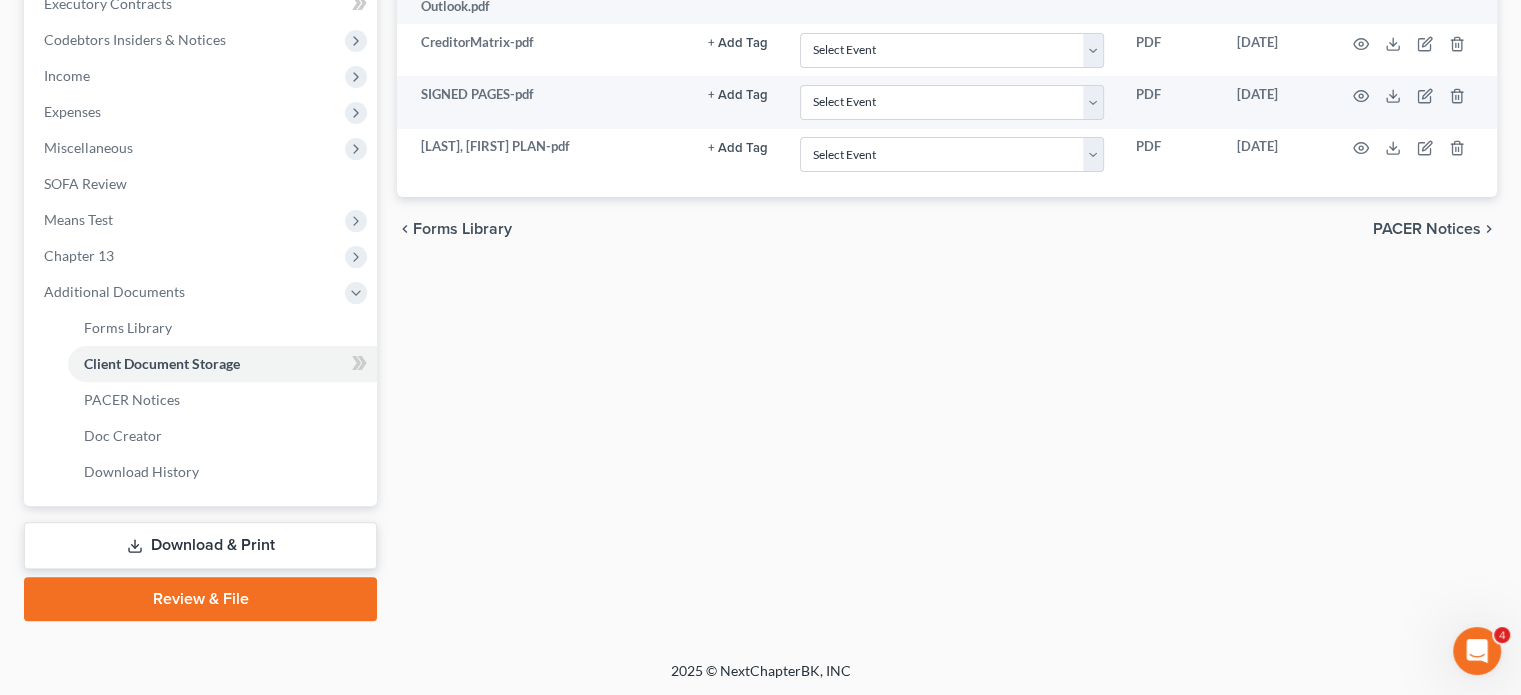 click on "Download & Print" at bounding box center (200, 545) 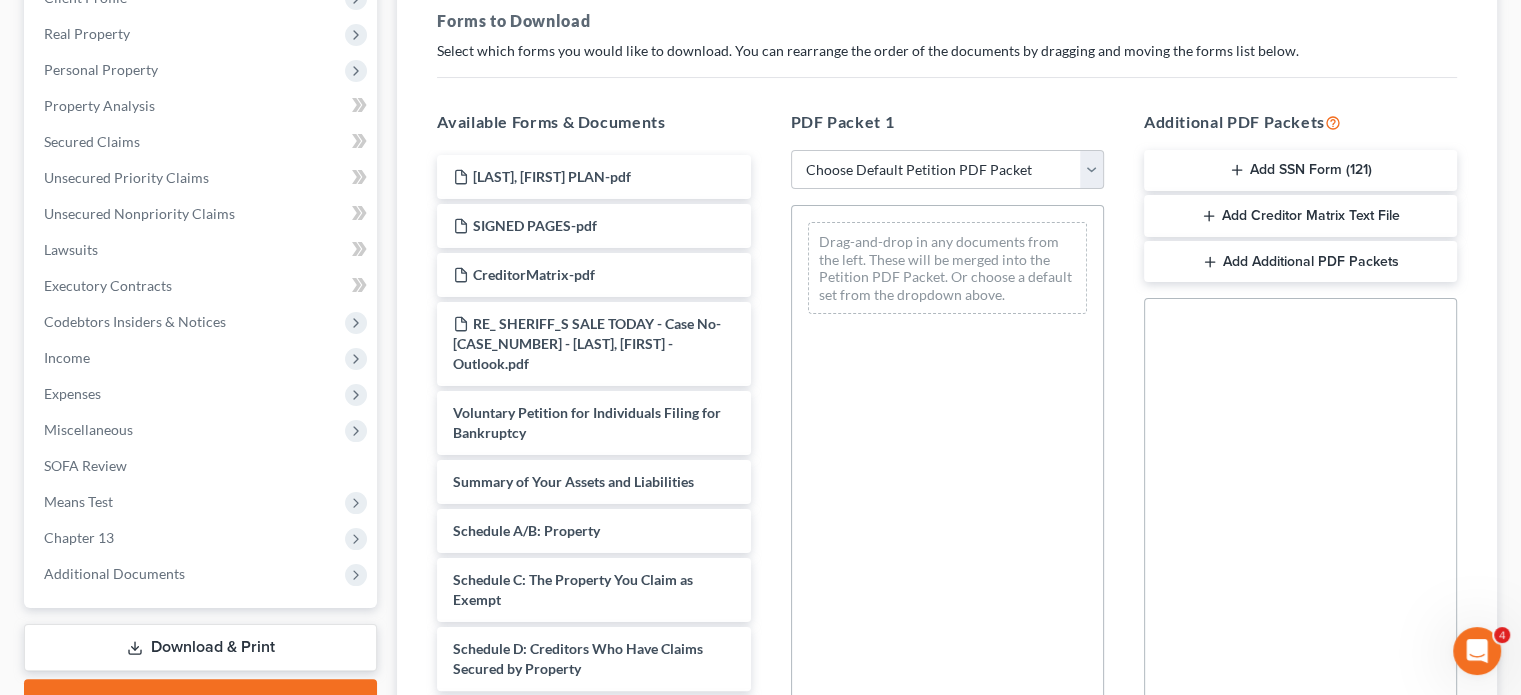 scroll, scrollTop: 400, scrollLeft: 0, axis: vertical 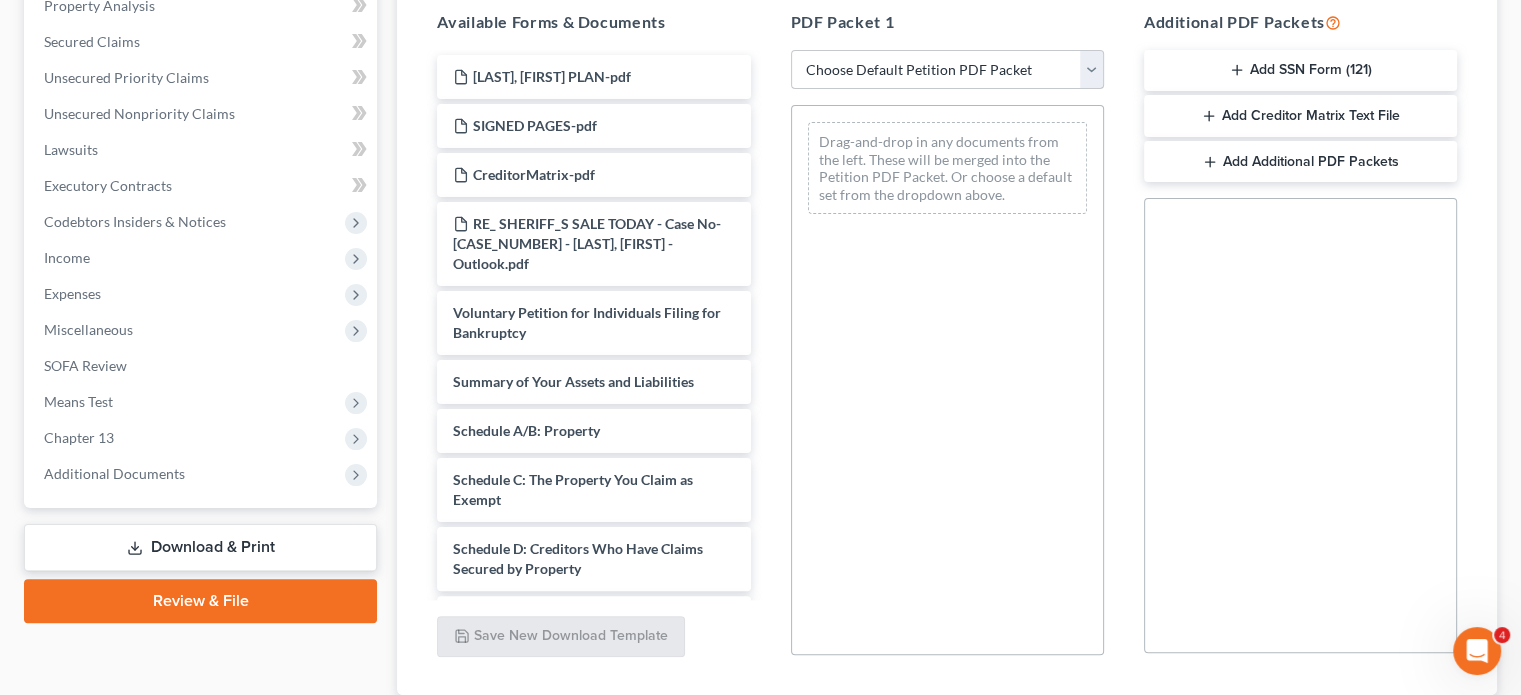 click on "Choose Default Petition PDF Packet Complete Bankruptcy Petition (all forms and schedules) Emergency Filing Forms (Petition and Creditor List Only) Amended Forms Signature Pages Only Supplemental Post Petition (Sch. I & J) Supplemental Post Petition (Sch. I) Supplemental Post Petition (Sch. J)" at bounding box center (947, 70) 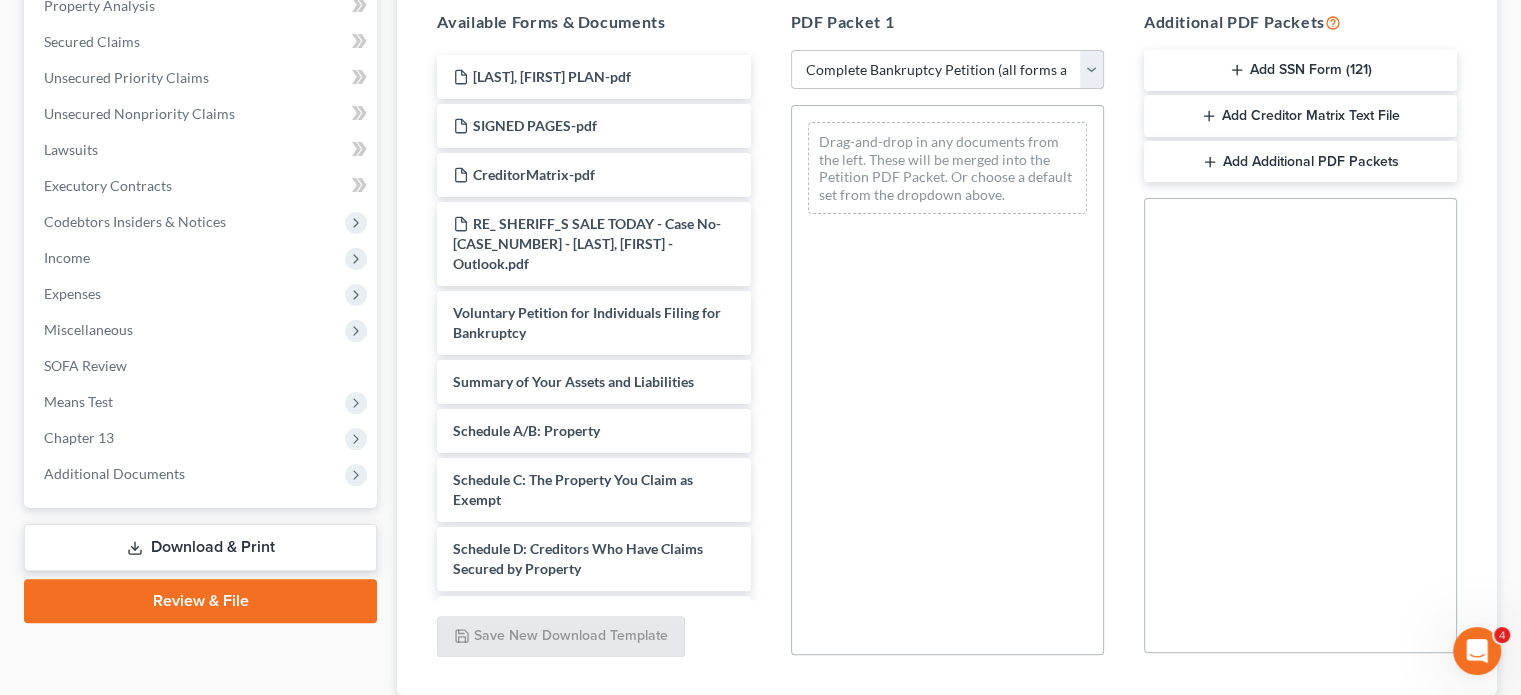 click on "Choose Default Petition PDF Packet Complete Bankruptcy Petition (all forms and schedules) Emergency Filing Forms (Petition and Creditor List Only) Amended Forms Signature Pages Only Supplemental Post Petition (Sch. I & J) Supplemental Post Petition (Sch. I) Supplemental Post Petition (Sch. J)" at bounding box center [947, 70] 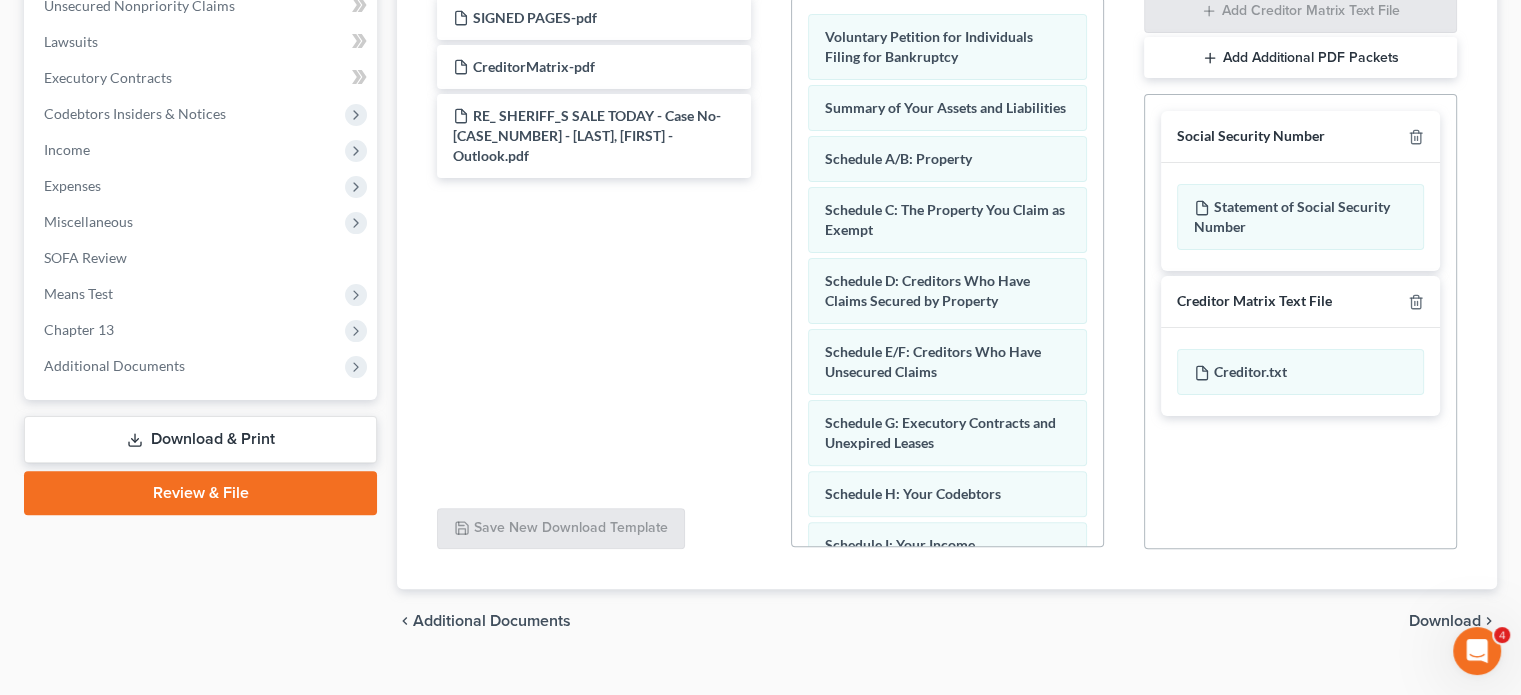 scroll, scrollTop: 540, scrollLeft: 0, axis: vertical 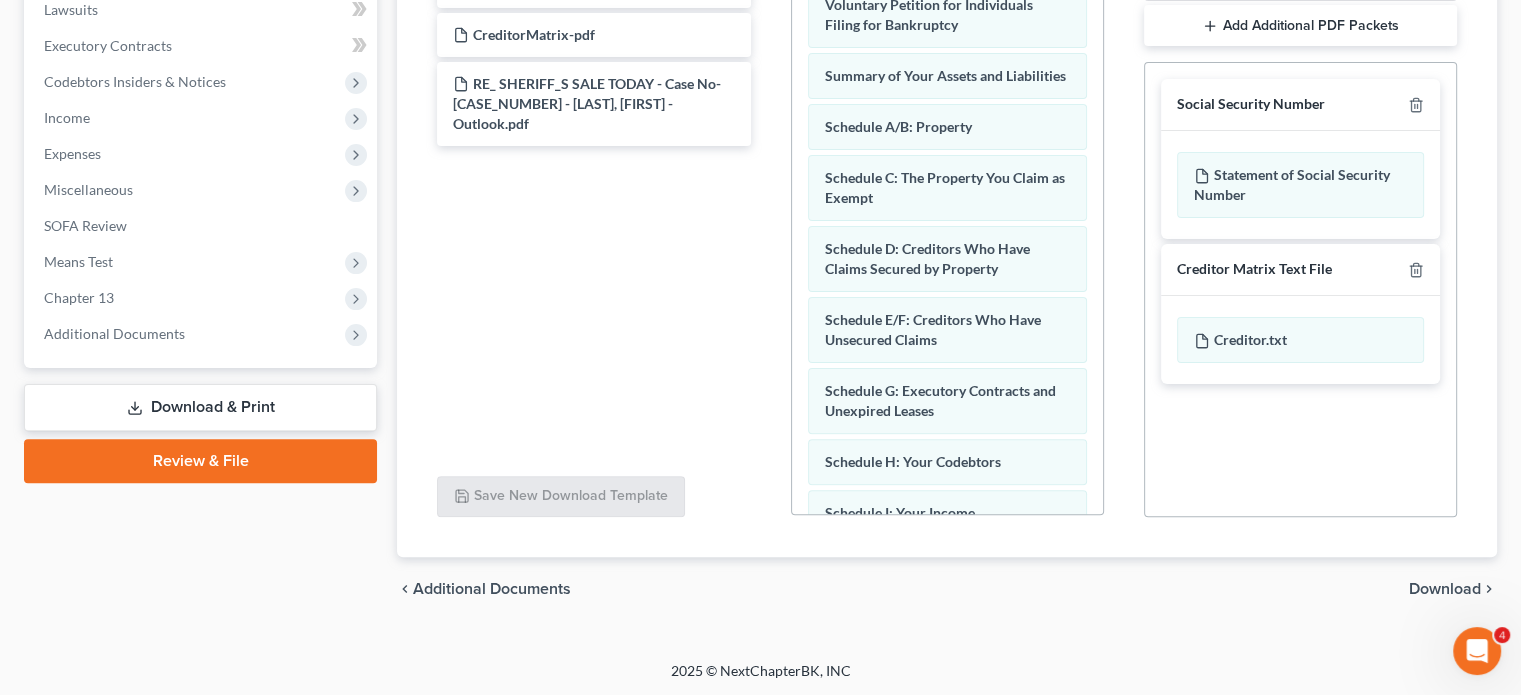 click on "Download" at bounding box center [1445, 589] 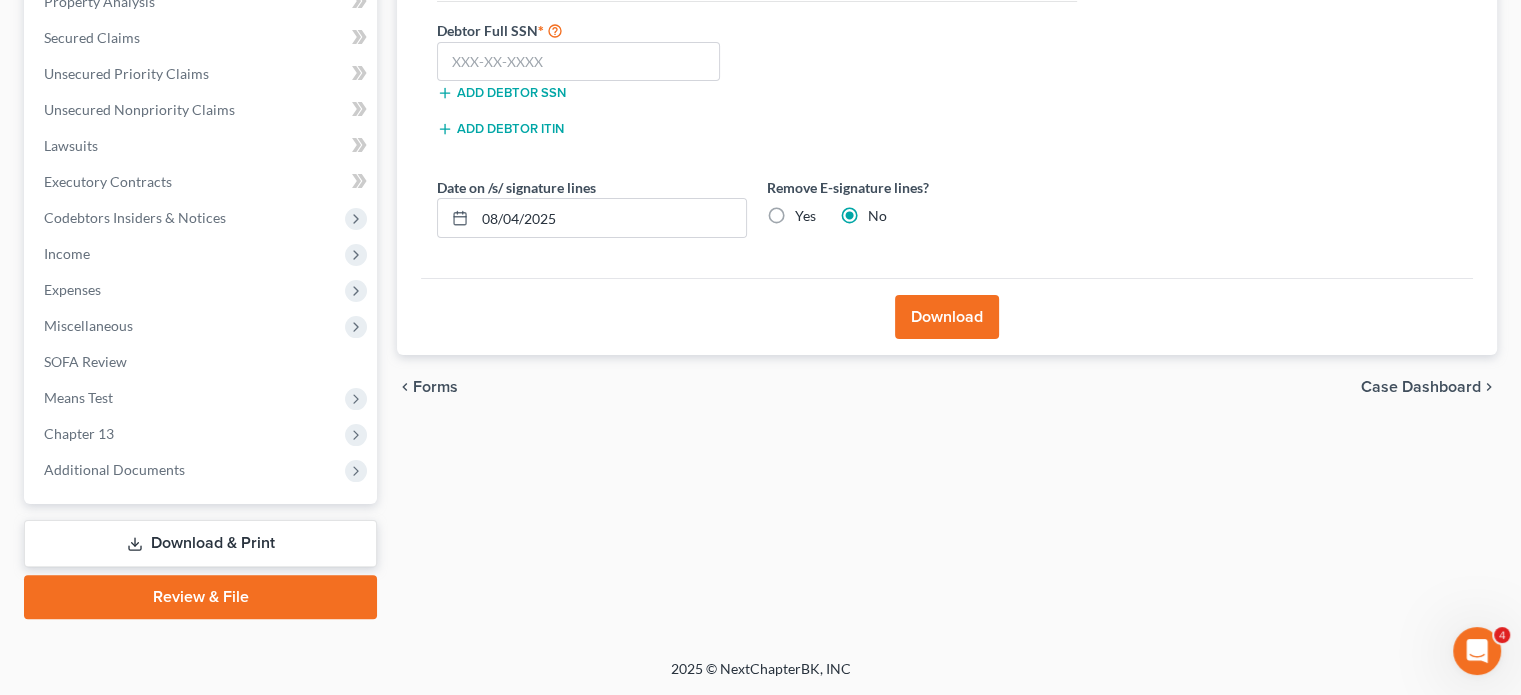scroll, scrollTop: 402, scrollLeft: 0, axis: vertical 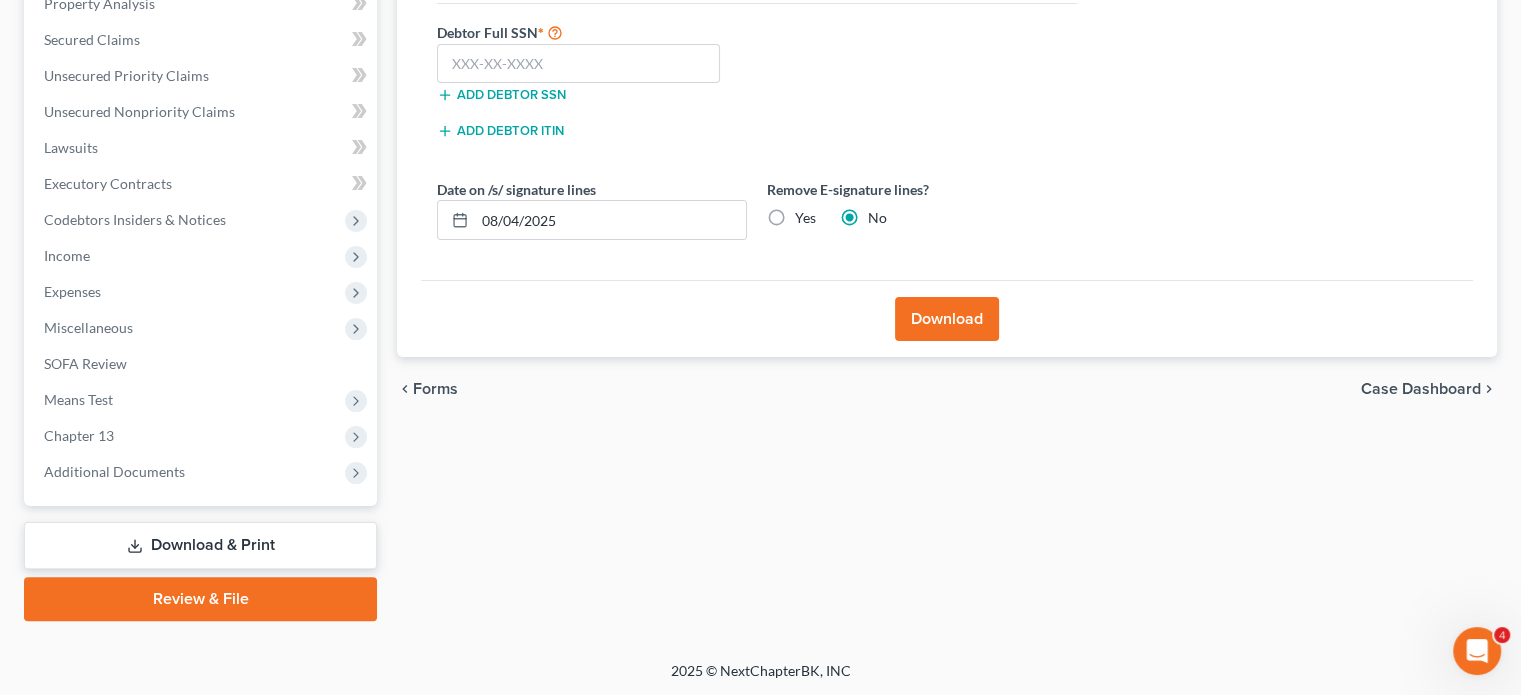 click on "Forms" at bounding box center (435, 389) 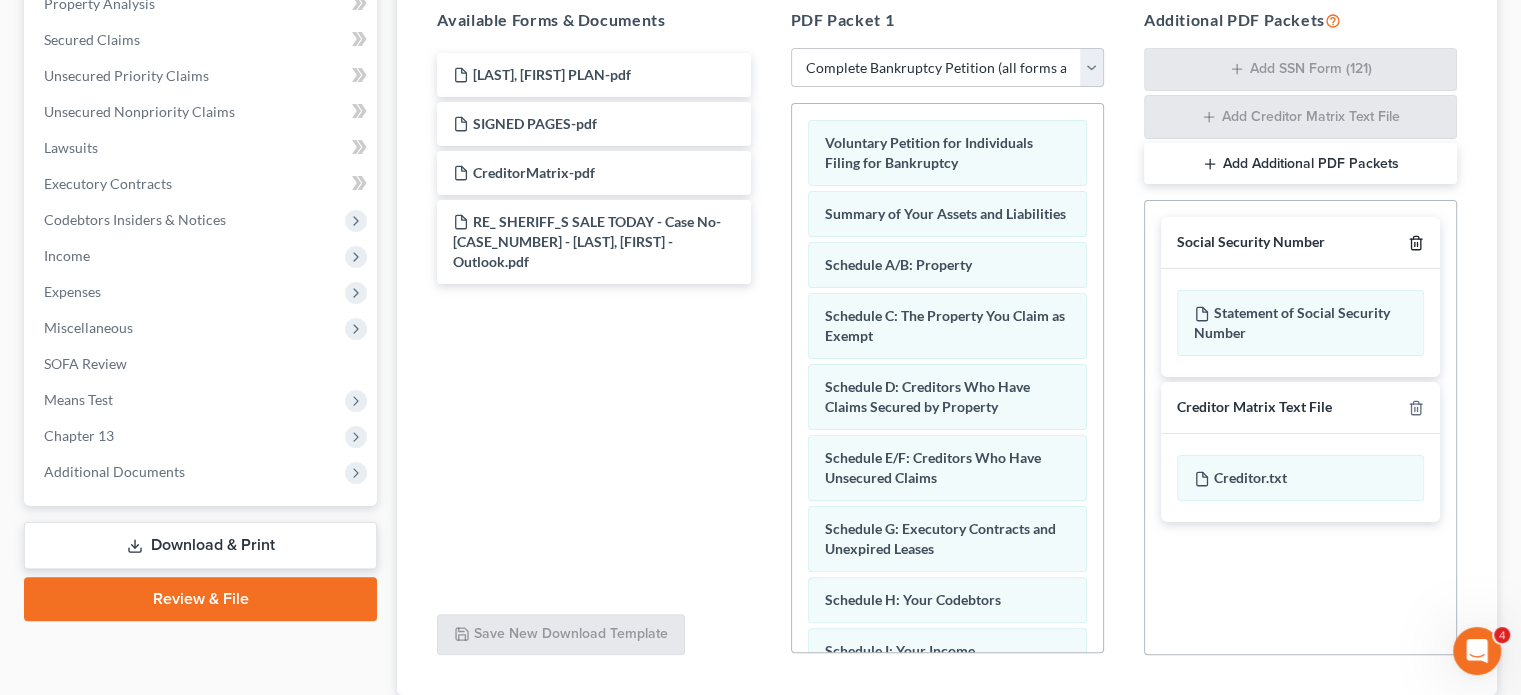 click 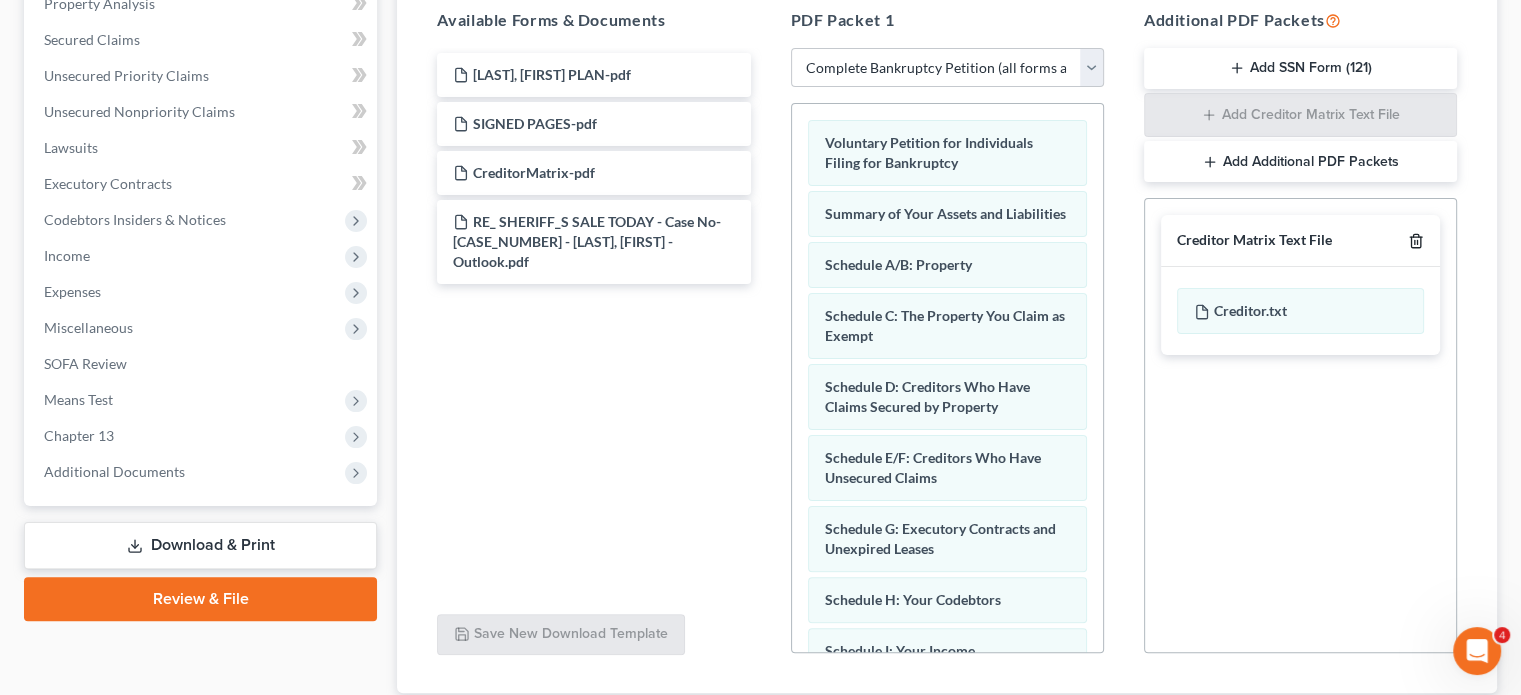 click 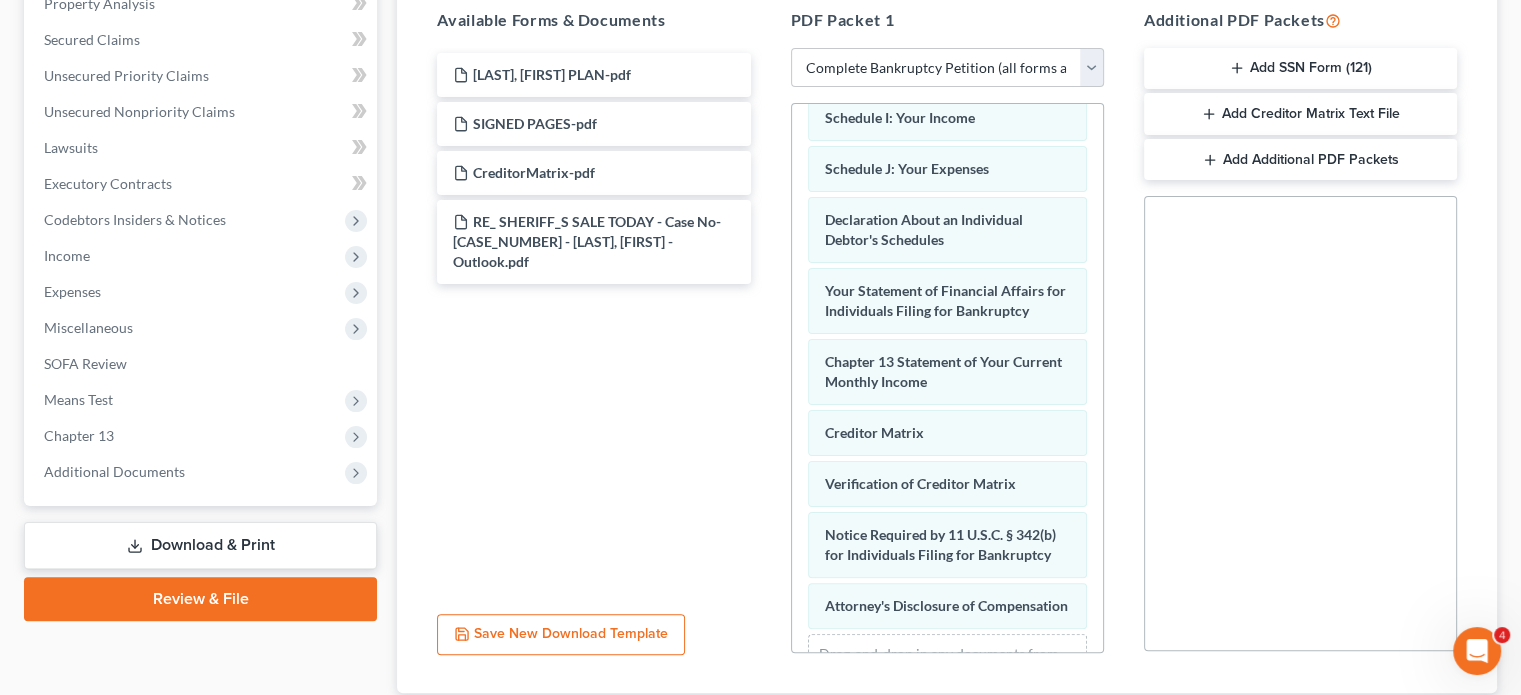 scroll, scrollTop: 655, scrollLeft: 0, axis: vertical 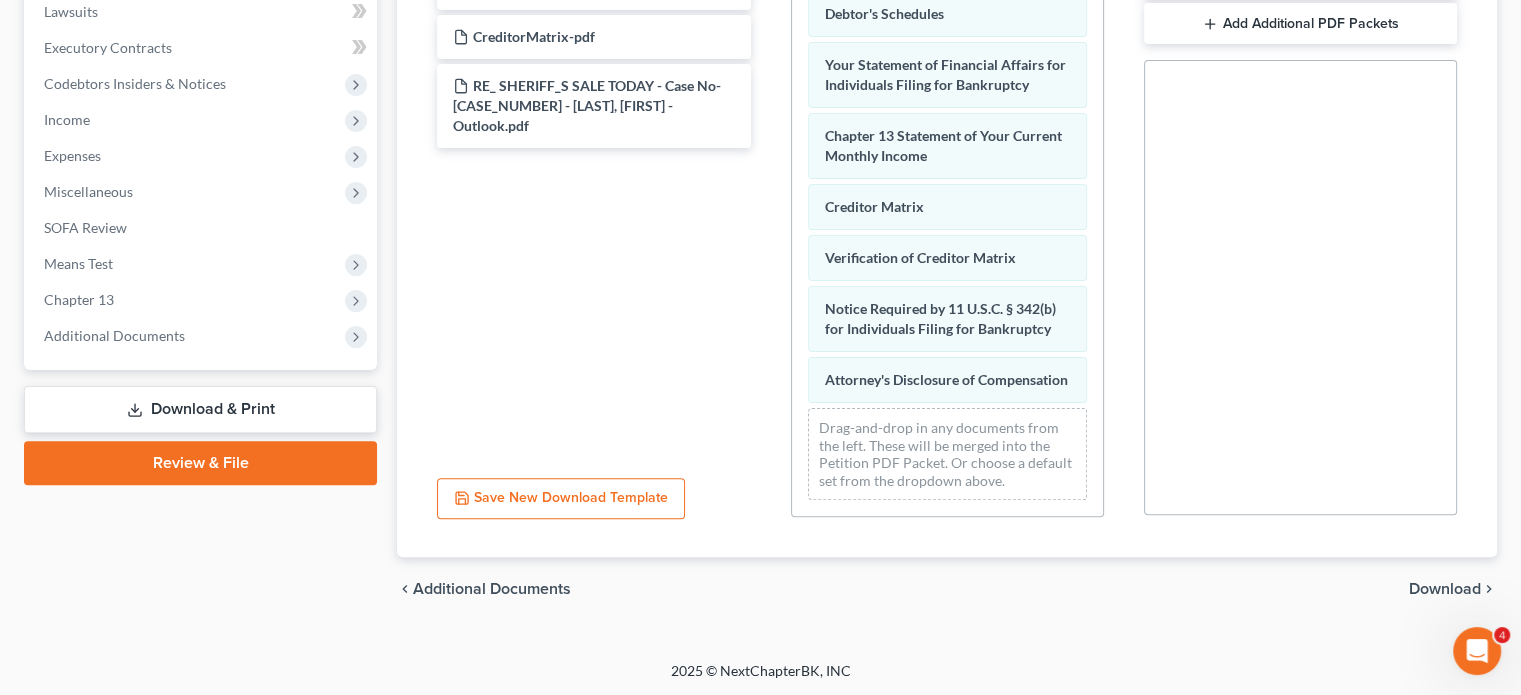 click on "Download" at bounding box center (1445, 589) 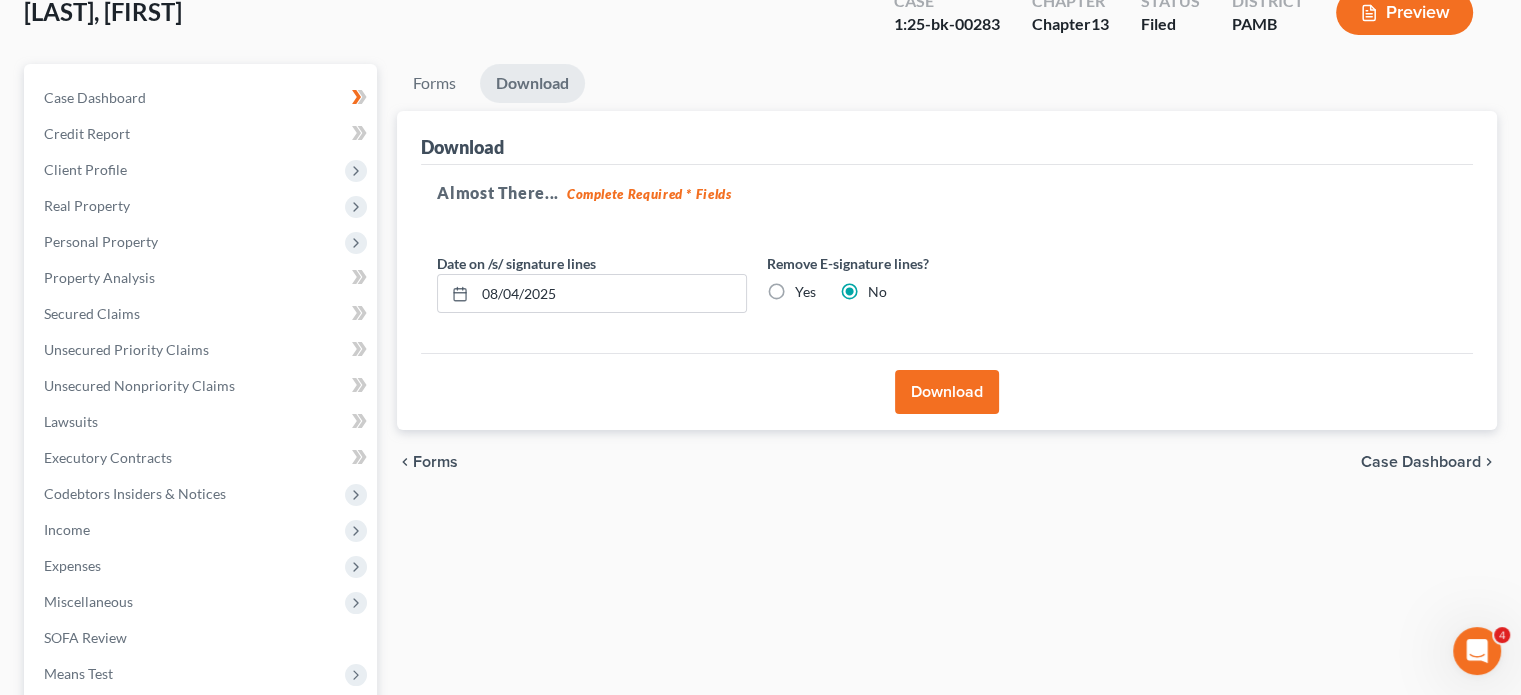 scroll, scrollTop: 102, scrollLeft: 0, axis: vertical 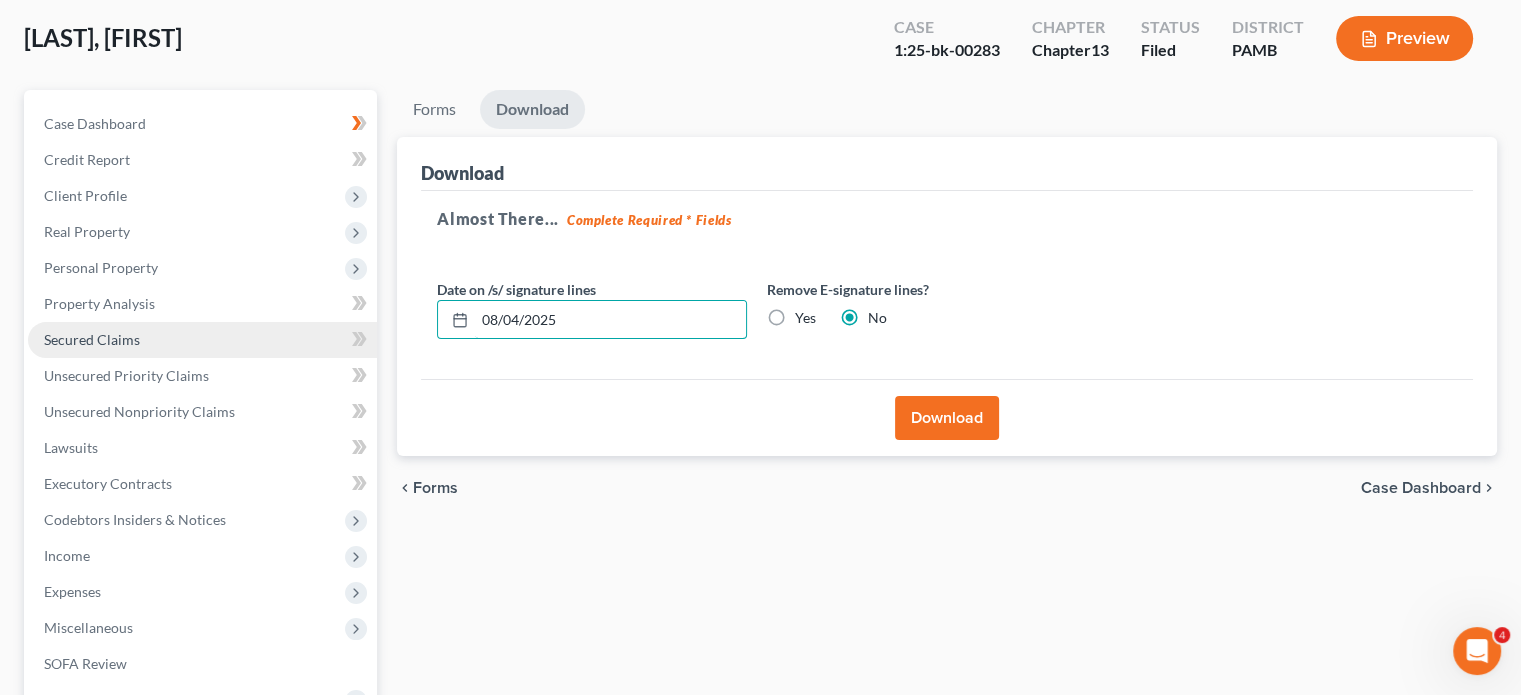 drag, startPoint x: 696, startPoint y: 319, endPoint x: 337, endPoint y: 328, distance: 359.1128 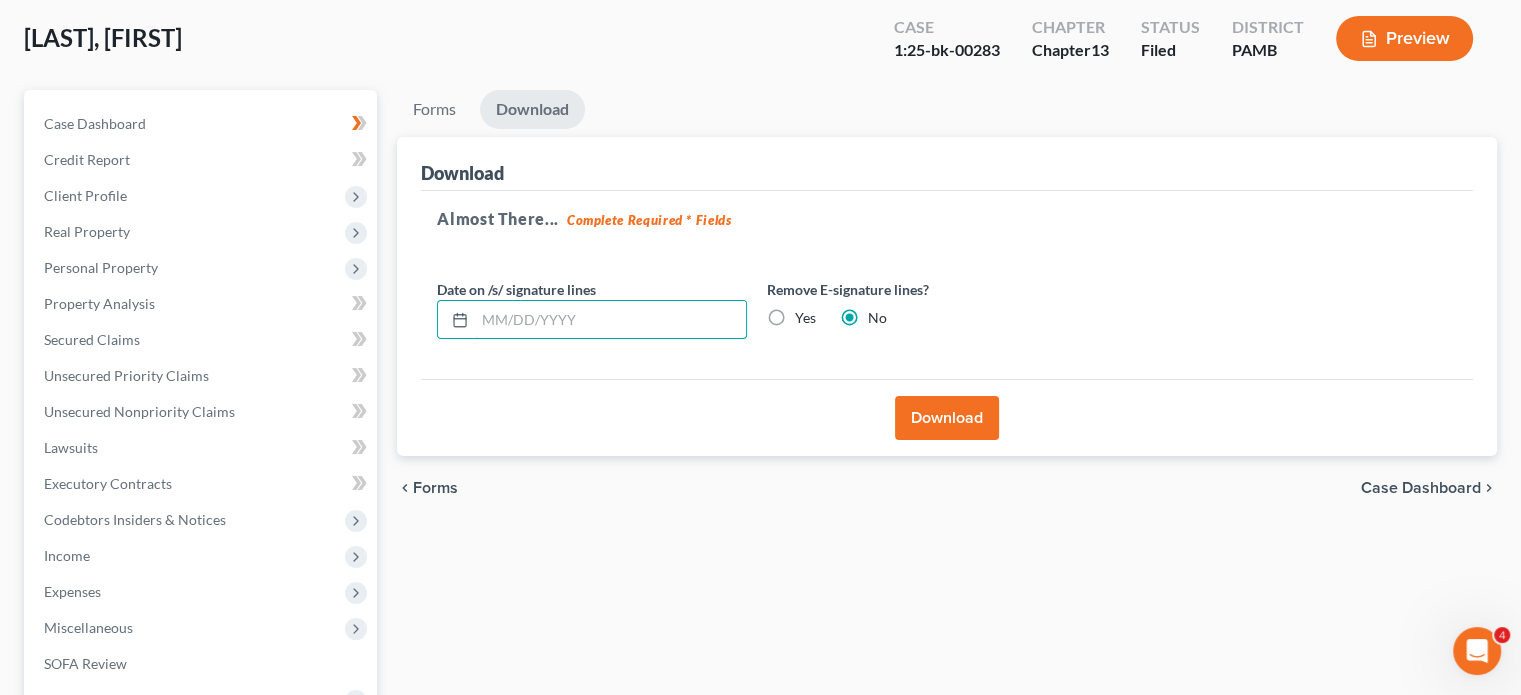 type 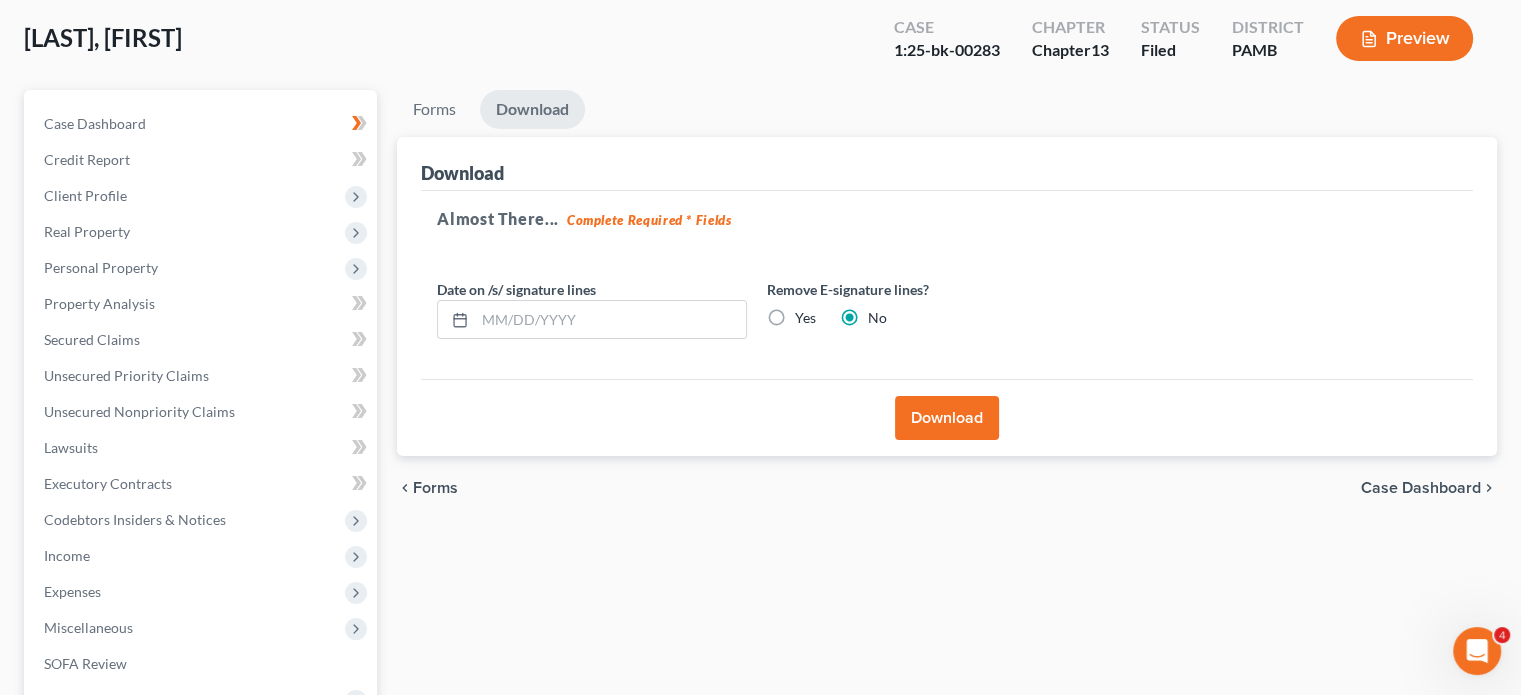 click on "Download" at bounding box center (947, 417) 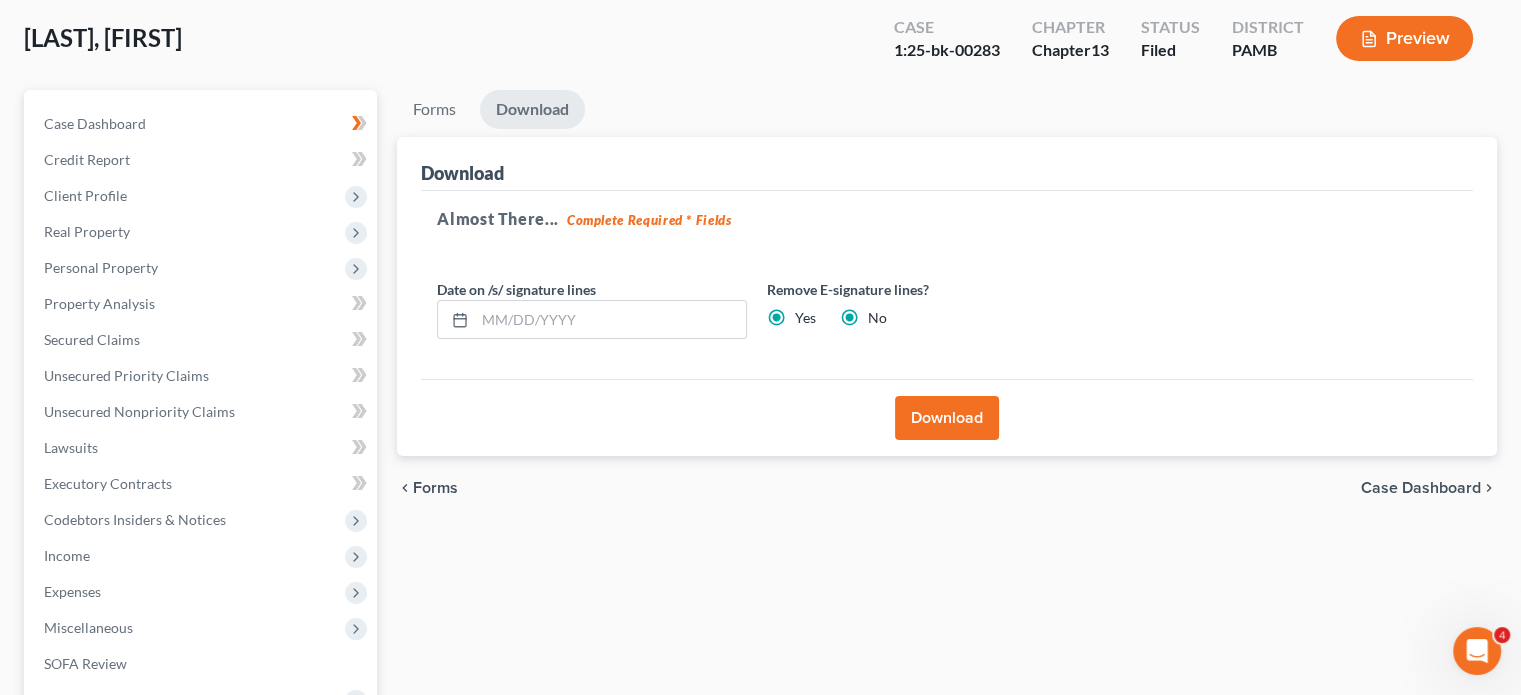 radio on "false" 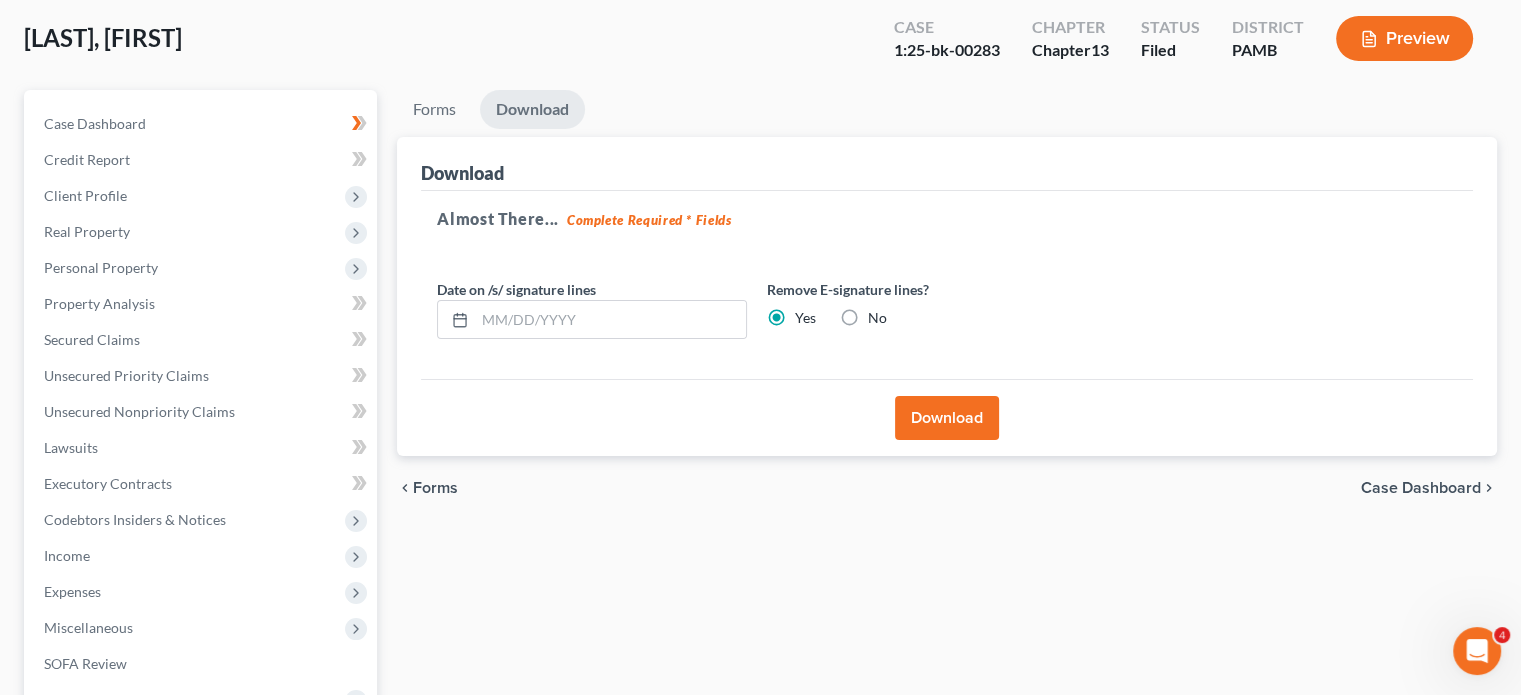 click on "Download" at bounding box center (947, 418) 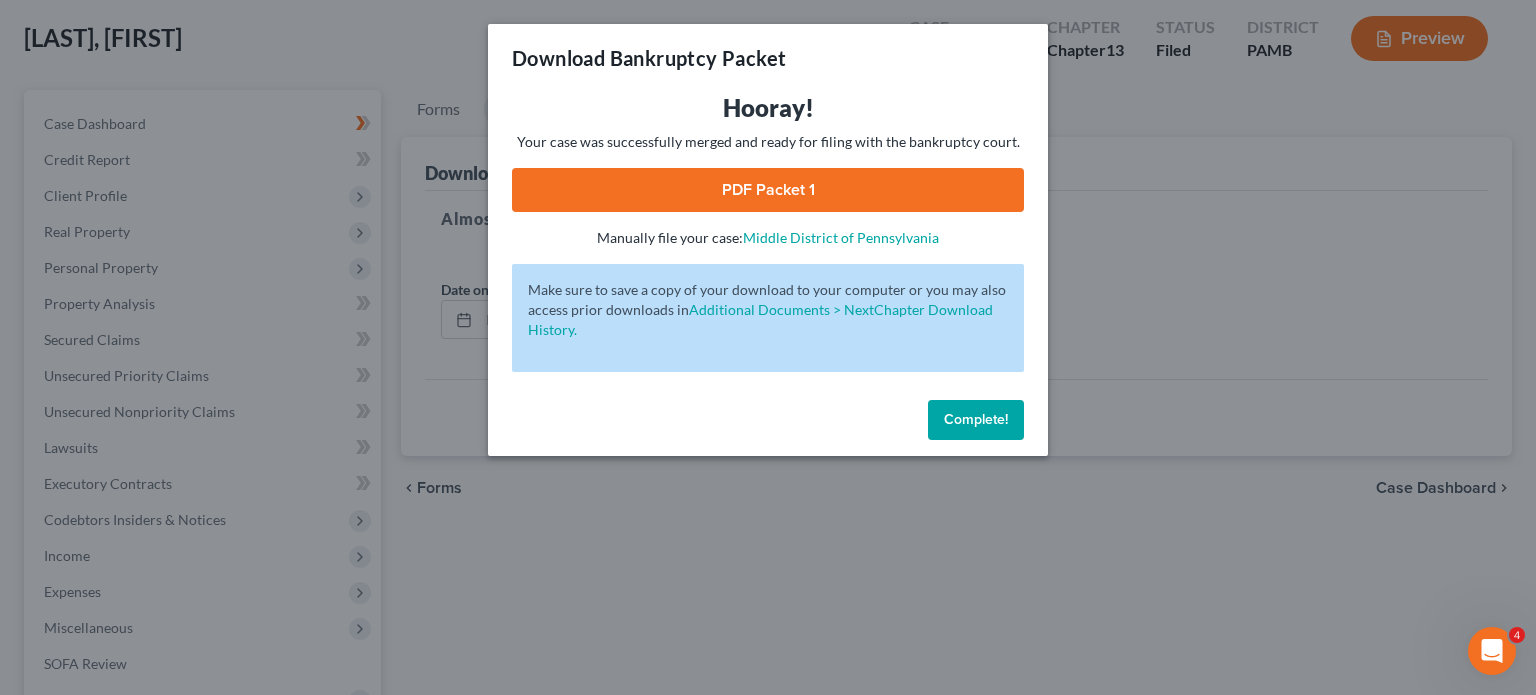 click on "PDF Packet 1" at bounding box center (768, 190) 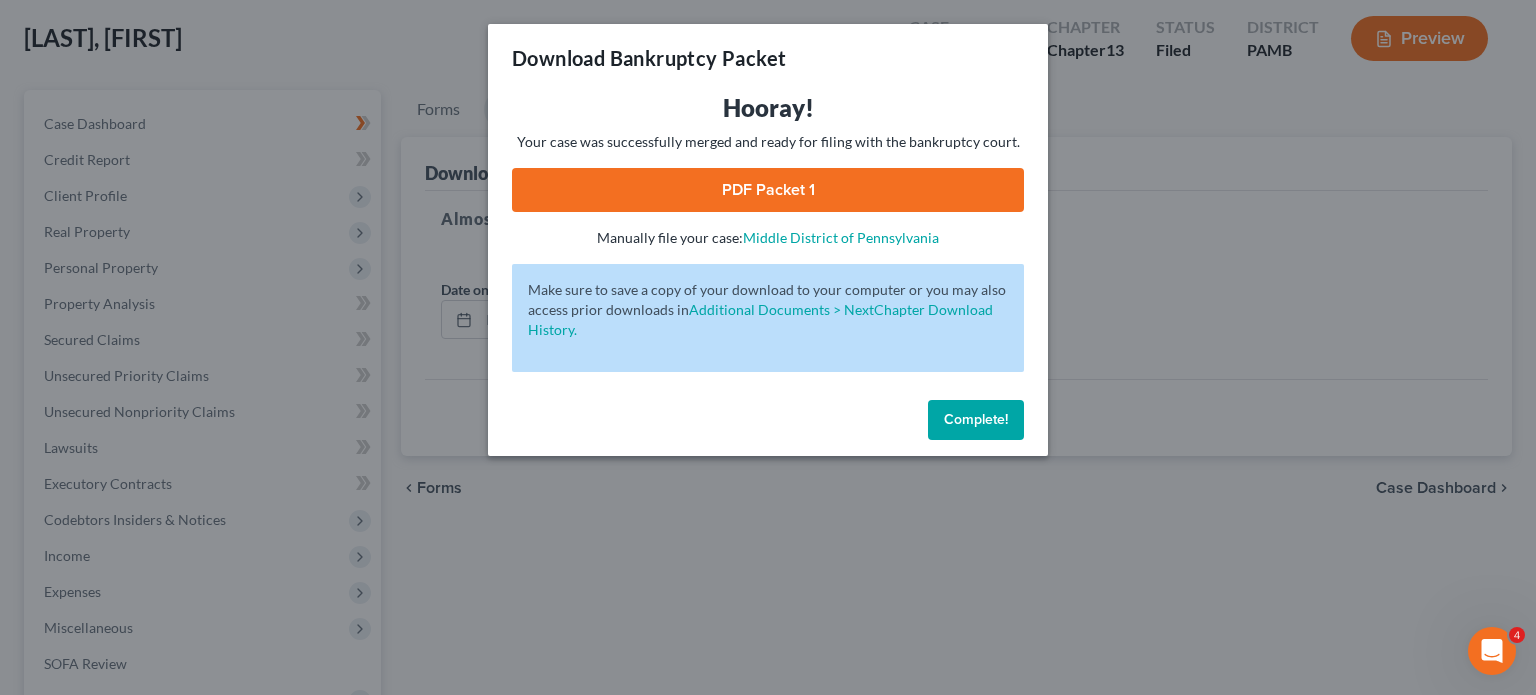 click on "Complete!" at bounding box center (976, 419) 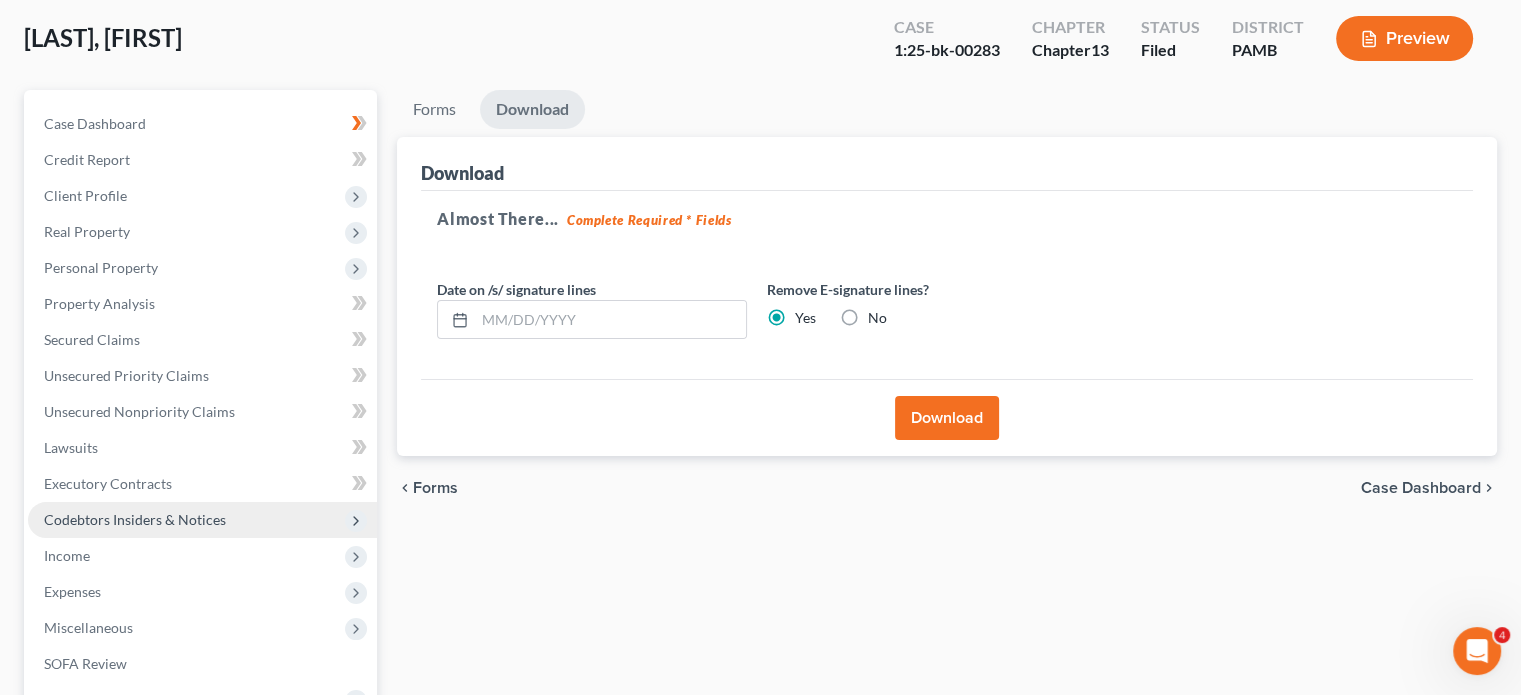 scroll, scrollTop: 402, scrollLeft: 0, axis: vertical 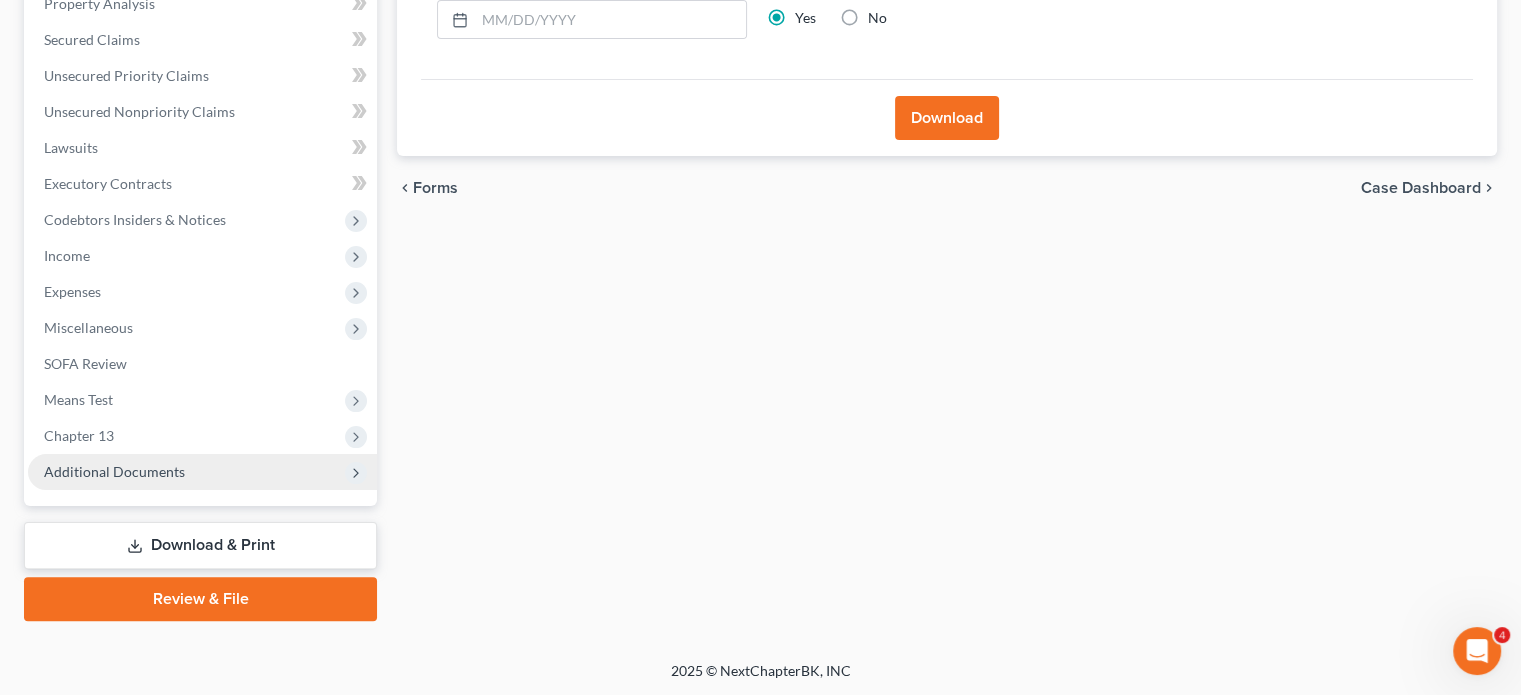 click on "Additional Documents" at bounding box center (114, 471) 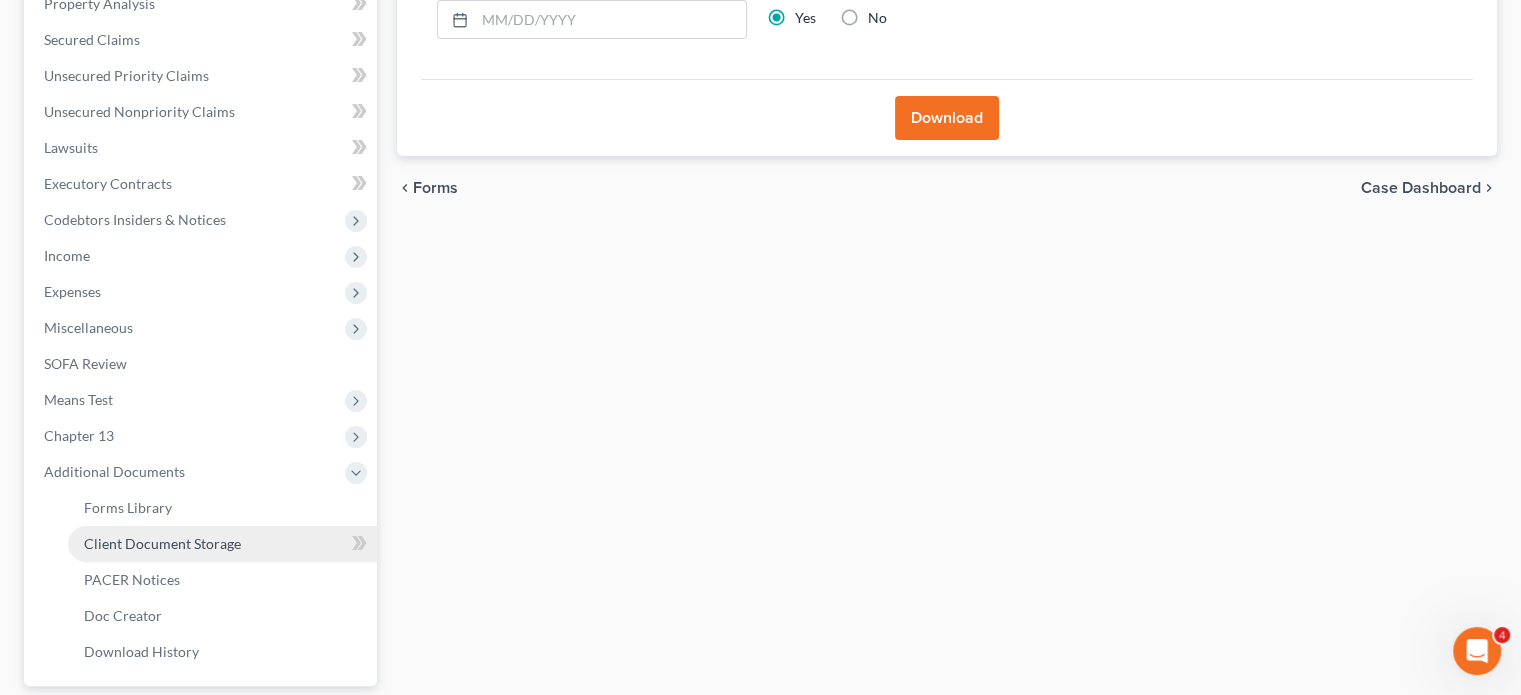 click on "Client Document Storage" at bounding box center [162, 543] 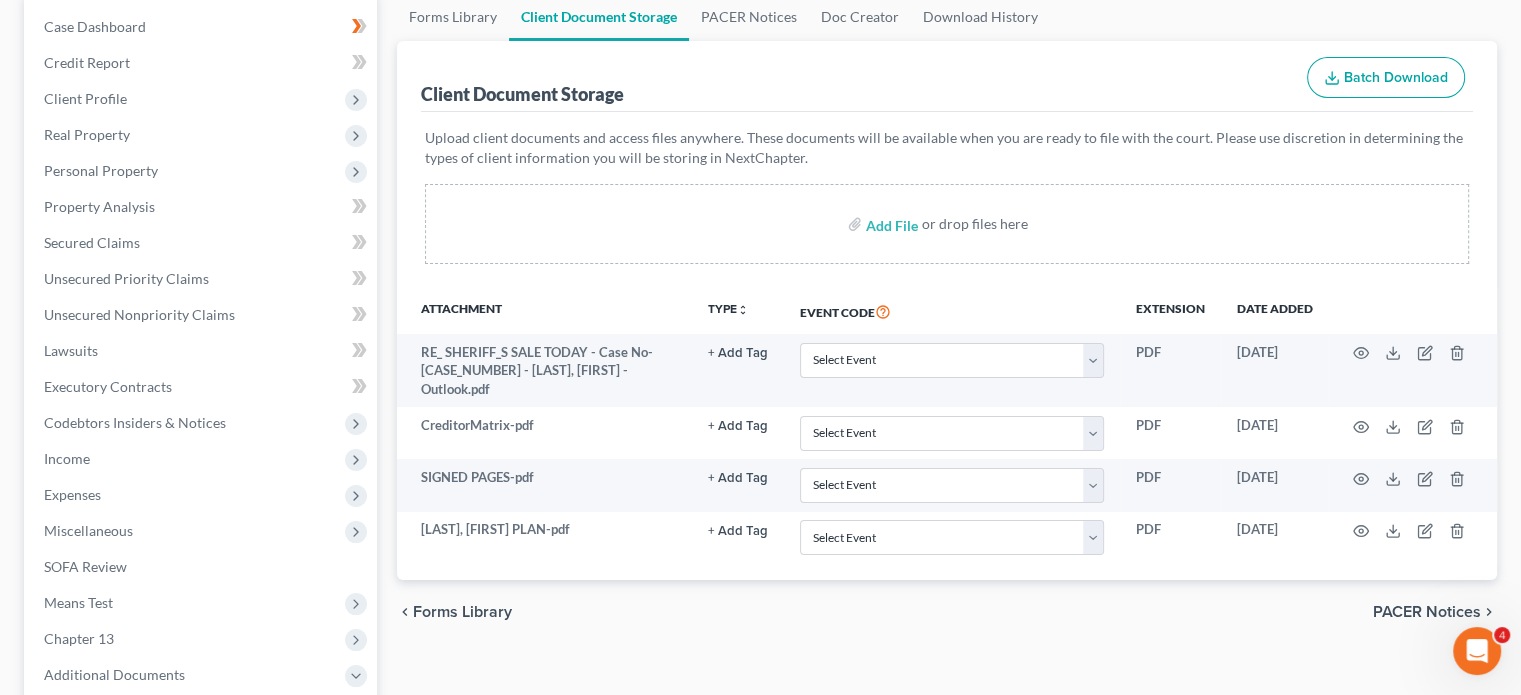 scroll, scrollTop: 200, scrollLeft: 0, axis: vertical 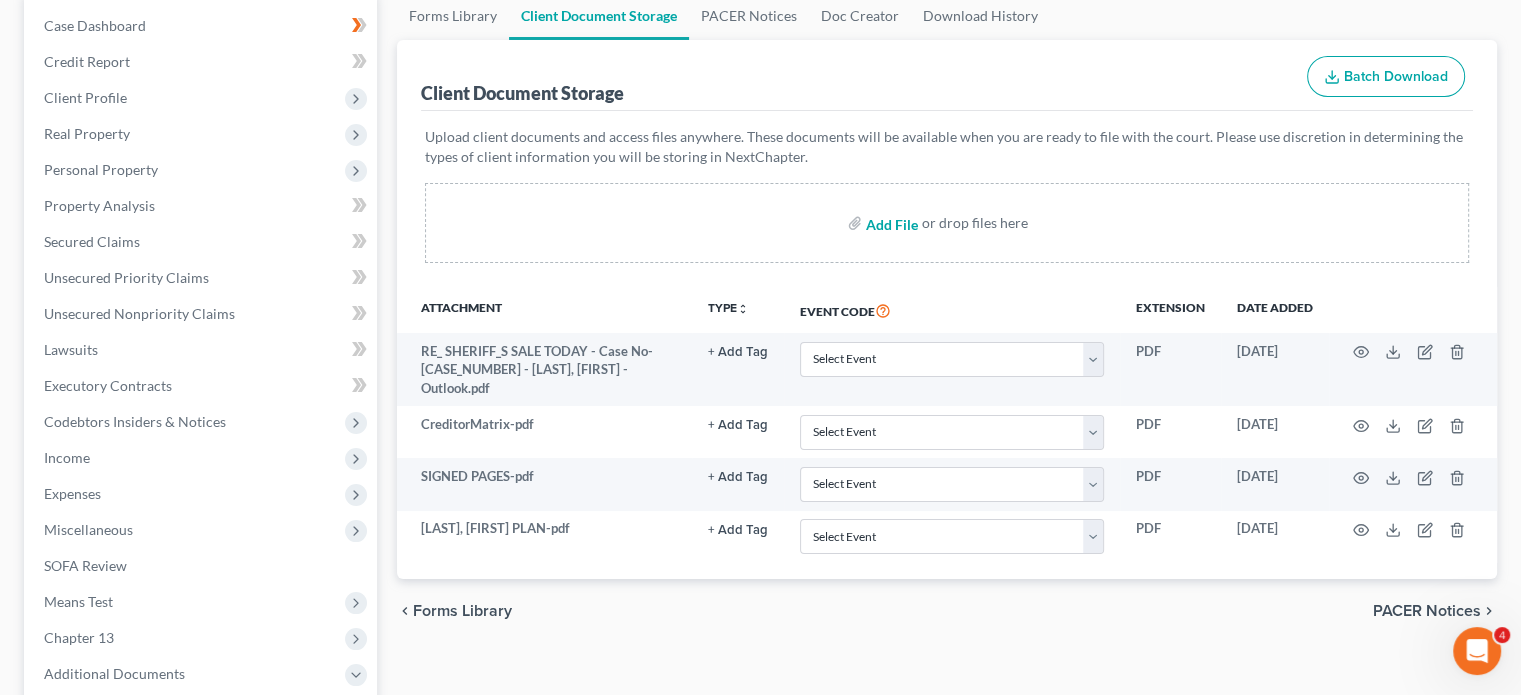 click at bounding box center [890, 223] 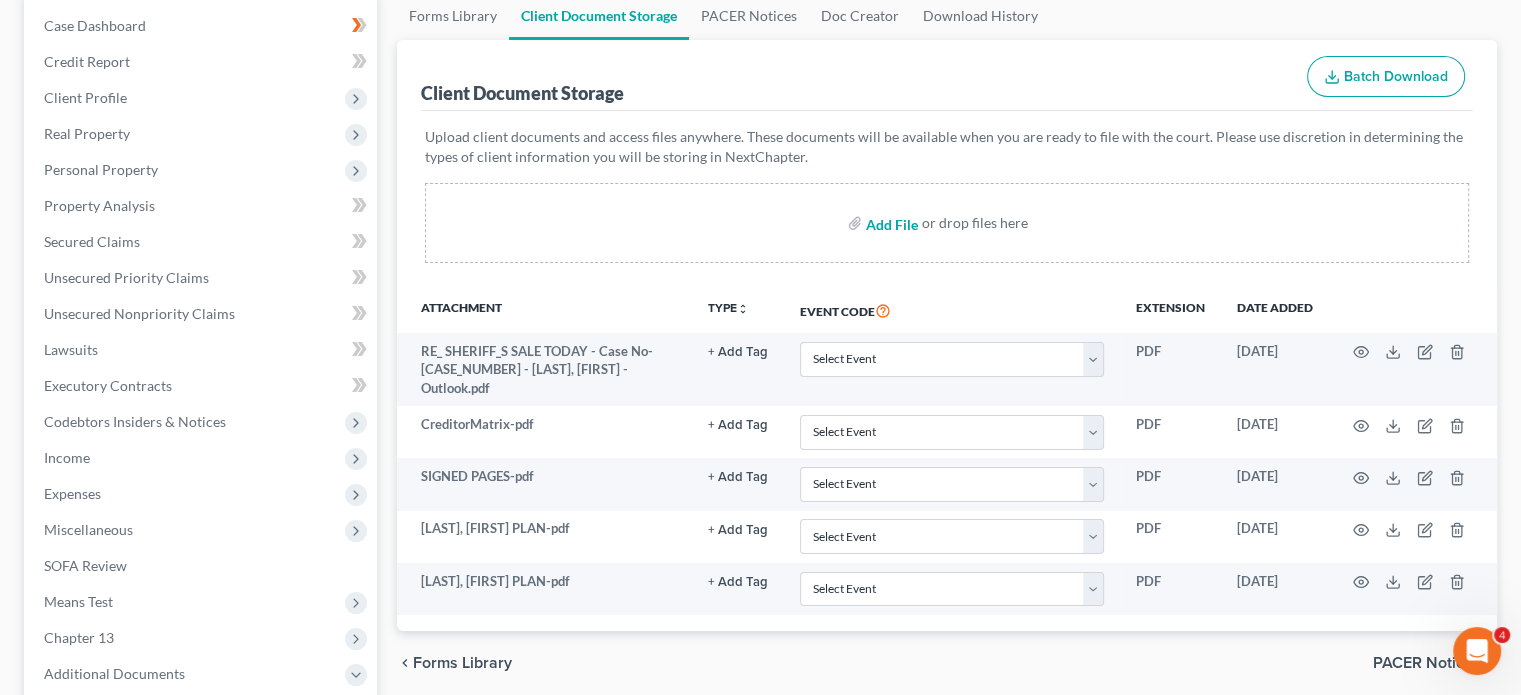 click at bounding box center (890, 223) 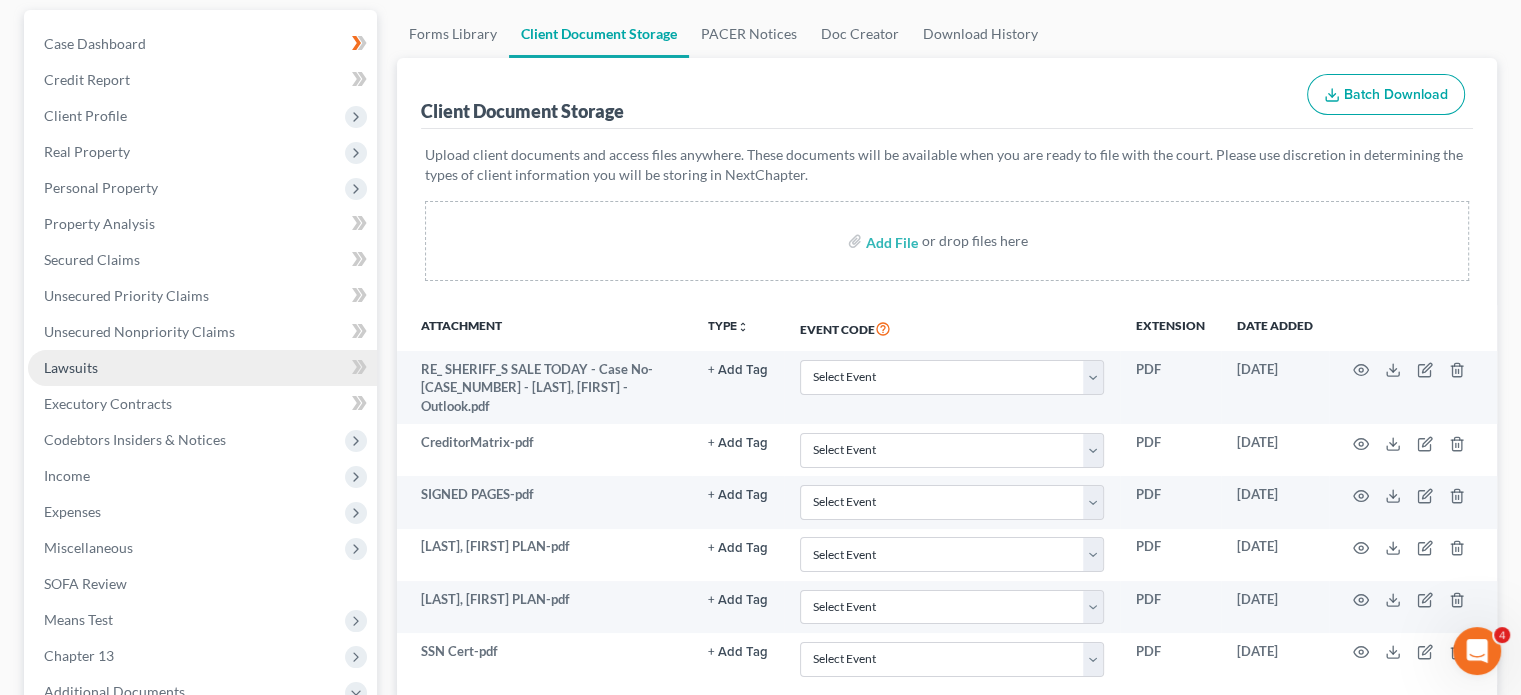 scroll, scrollTop: 0, scrollLeft: 0, axis: both 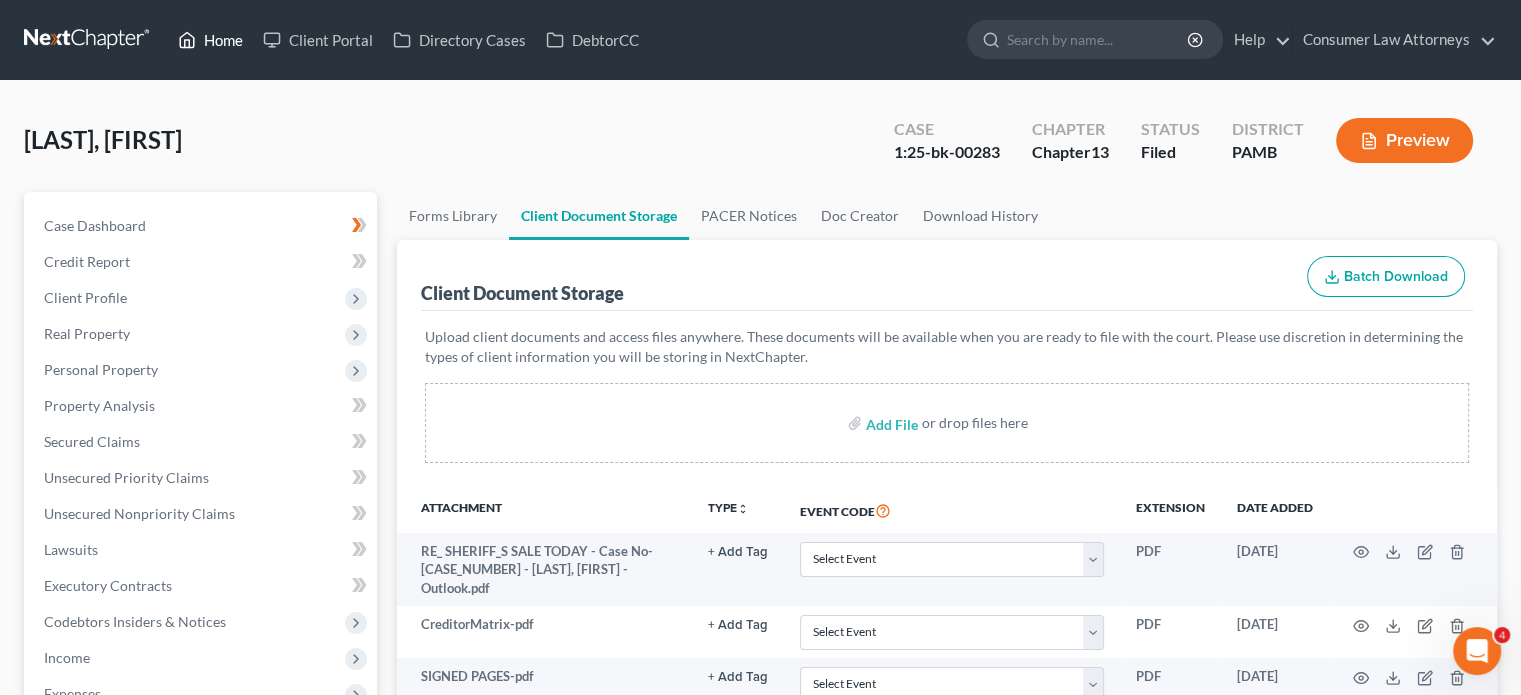 click on "Home" at bounding box center (210, 40) 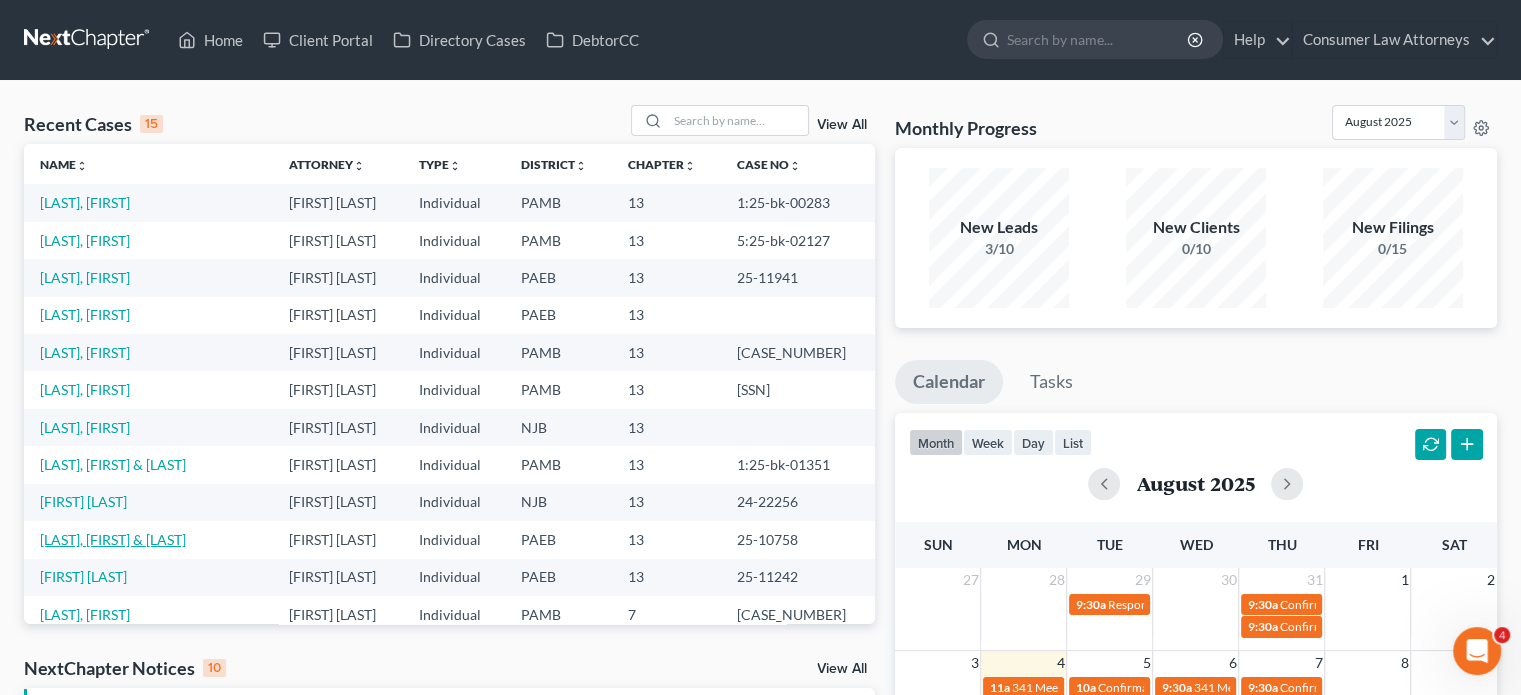 click on "[LAST], [FIRST] & [LAST]" at bounding box center [113, 539] 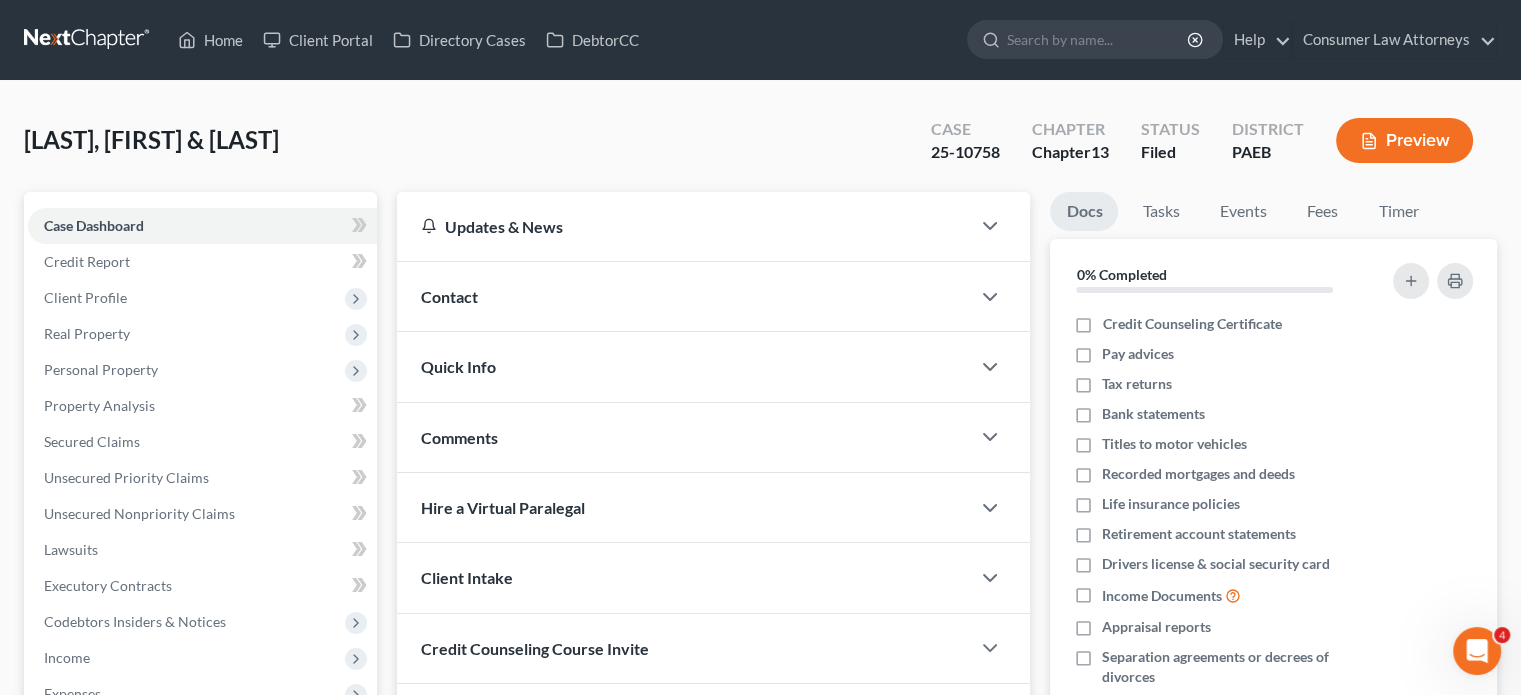 scroll, scrollTop: 400, scrollLeft: 0, axis: vertical 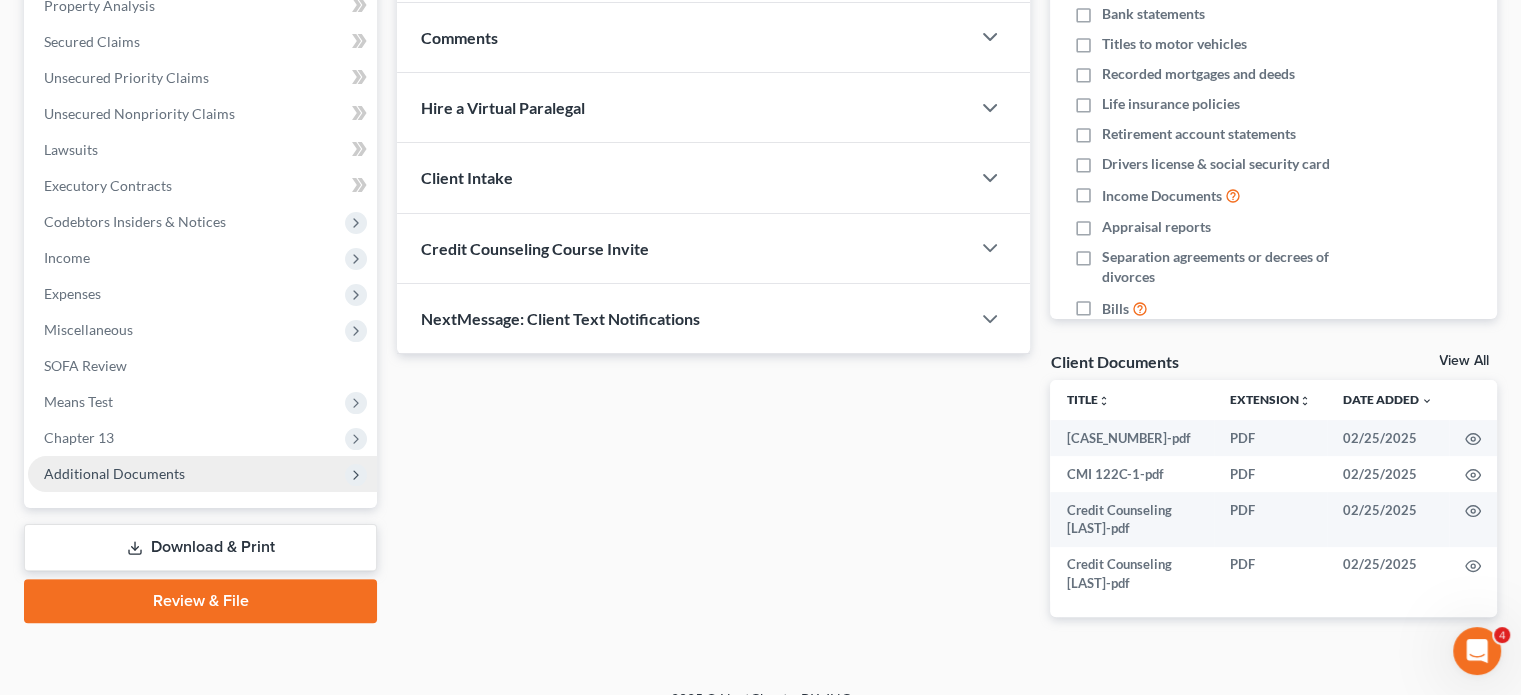 click on "Additional Documents" at bounding box center (202, 474) 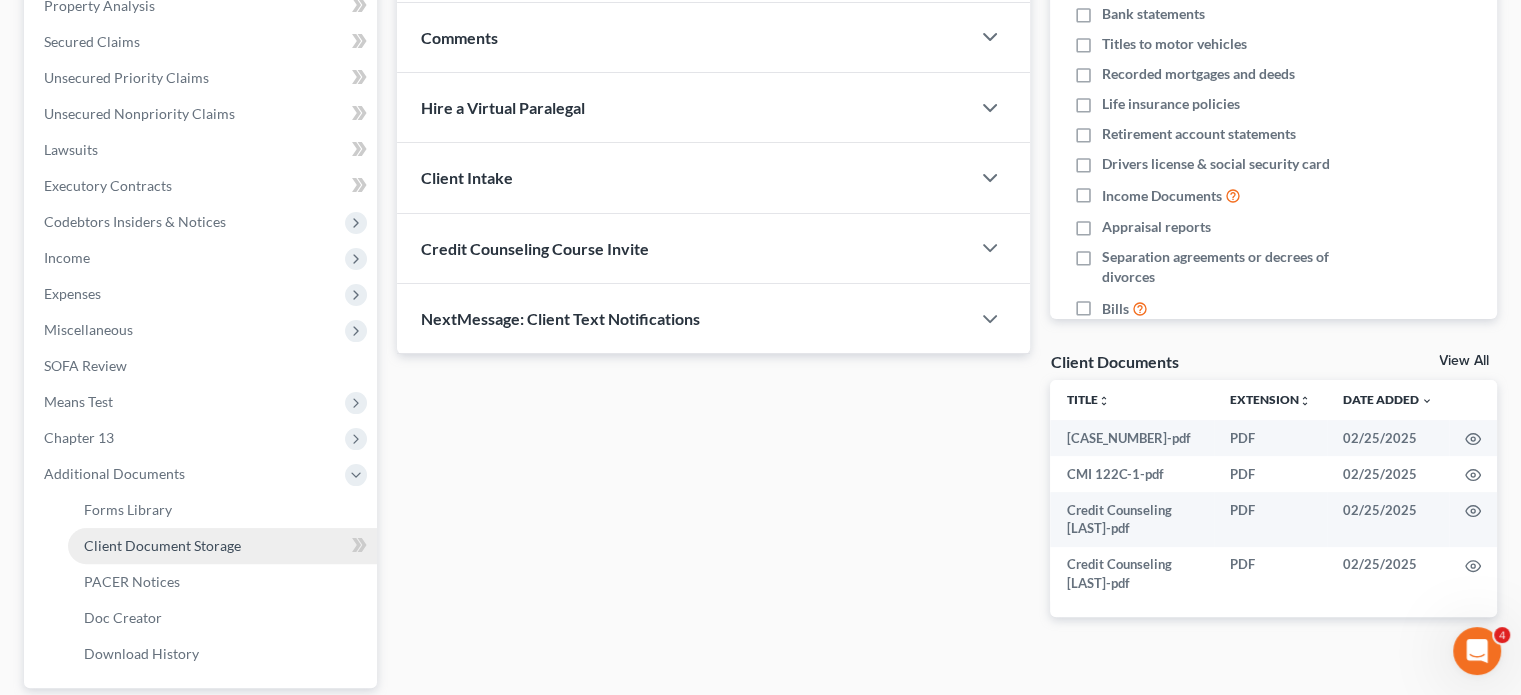click on "Client Document Storage" at bounding box center (162, 545) 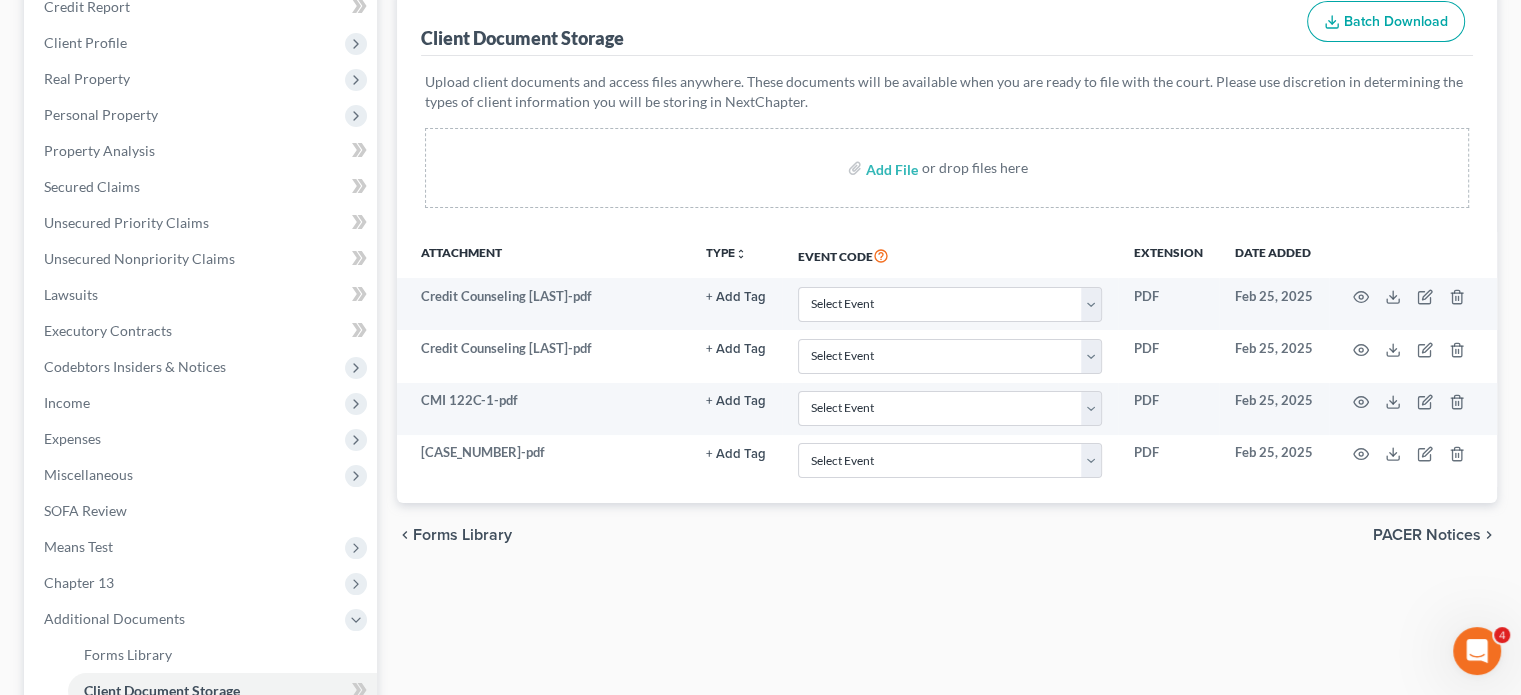 scroll, scrollTop: 300, scrollLeft: 0, axis: vertical 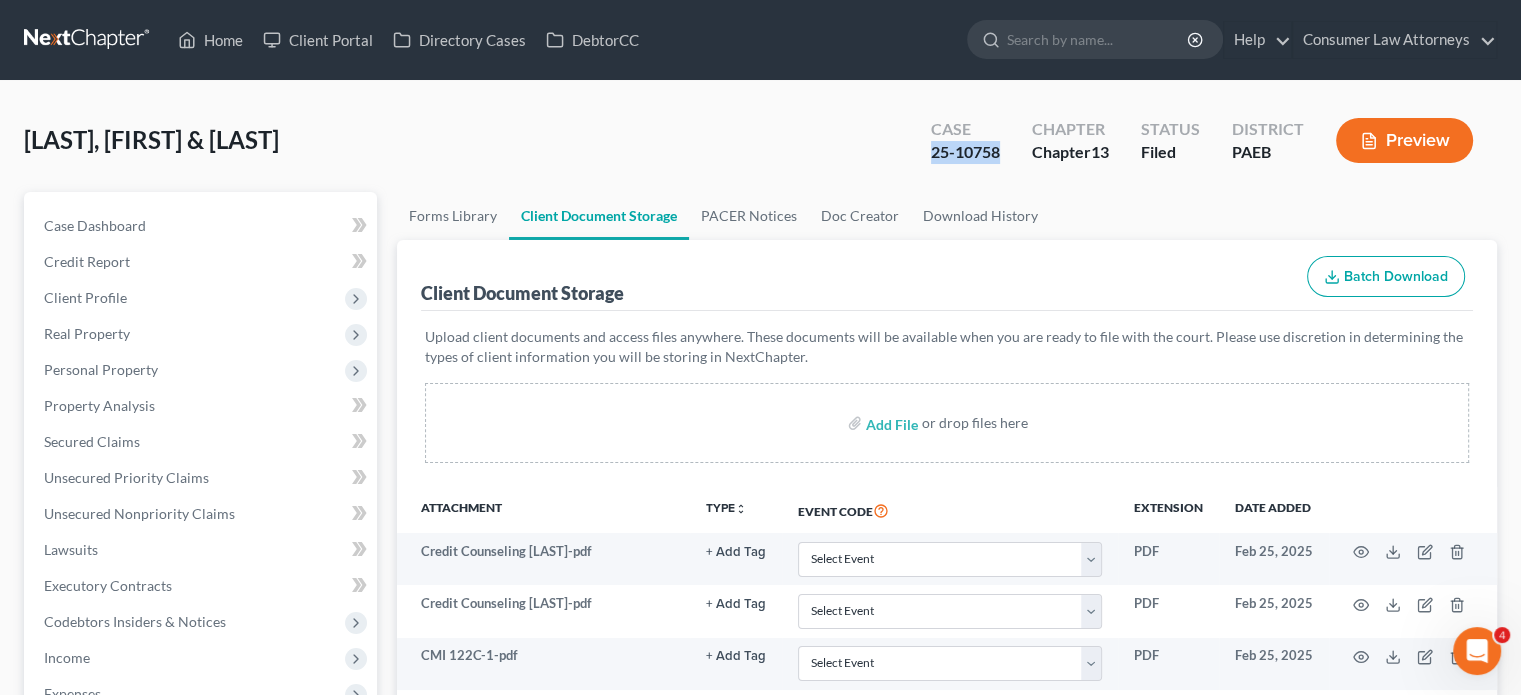 drag, startPoint x: 999, startPoint y: 151, endPoint x: 930, endPoint y: 152, distance: 69.00725 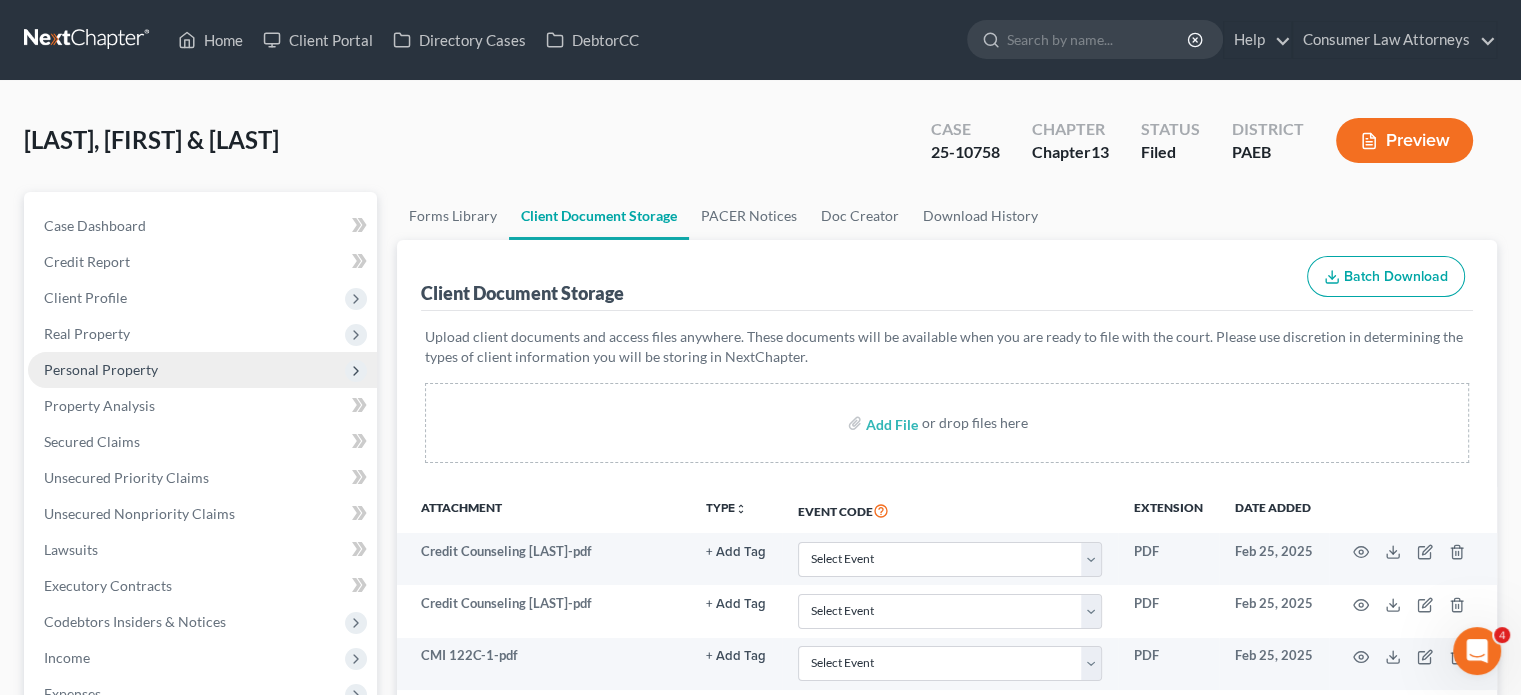 click on "Personal Property" at bounding box center (202, 370) 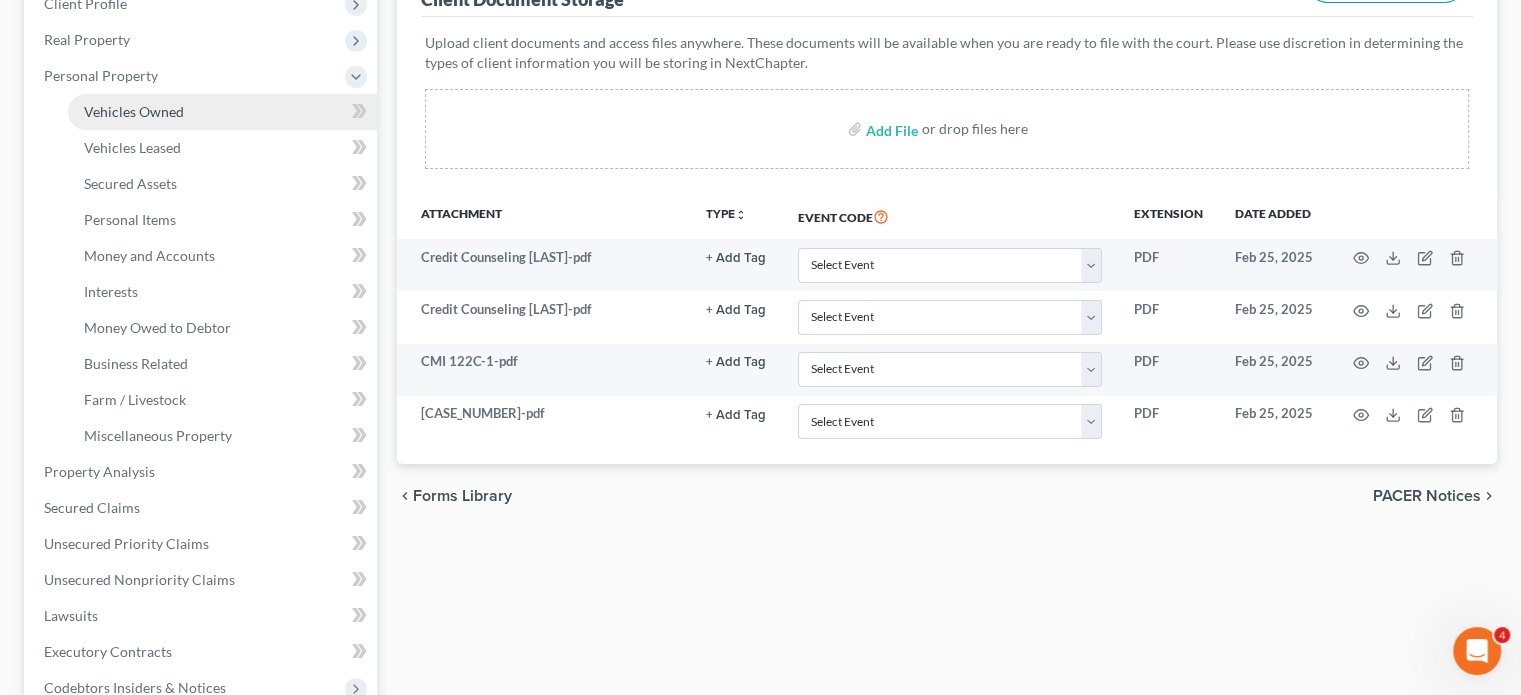 scroll, scrollTop: 300, scrollLeft: 0, axis: vertical 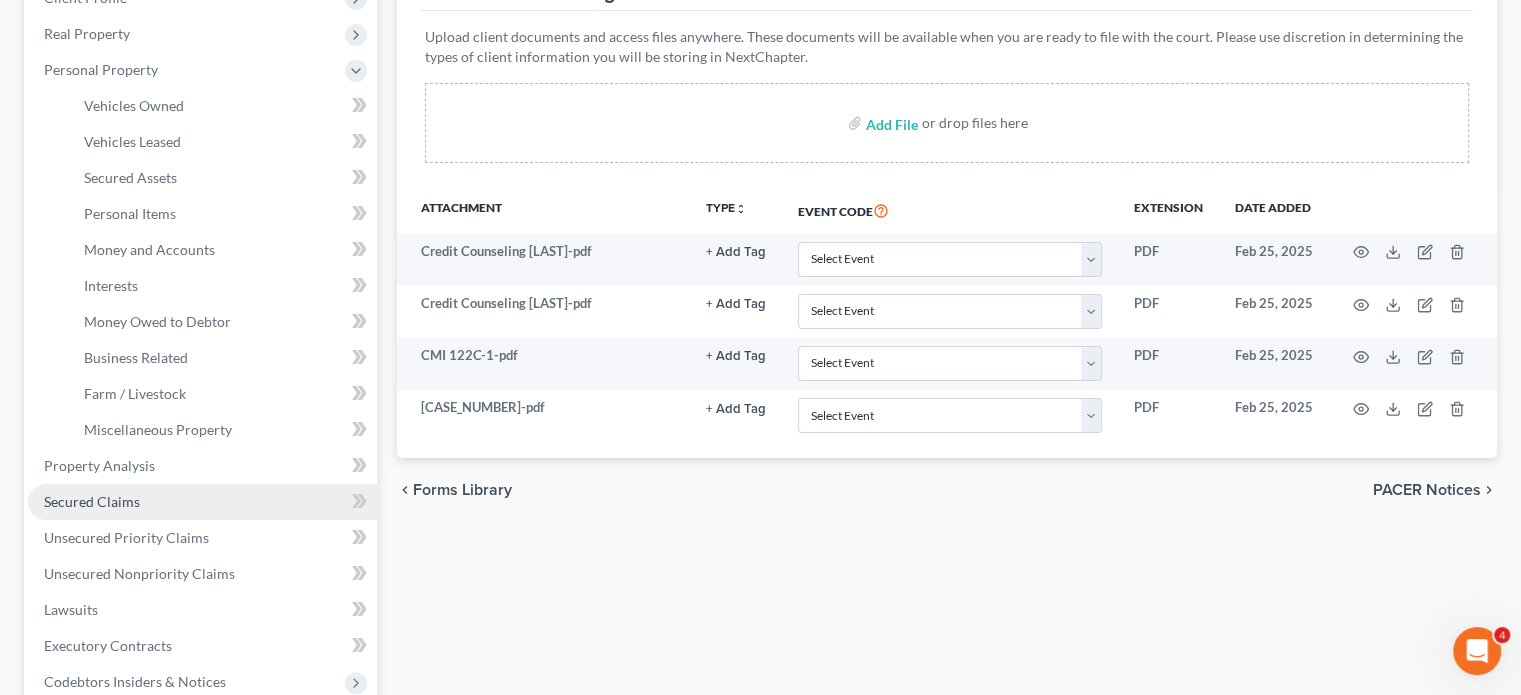 click on "Secured Claims" at bounding box center (92, 501) 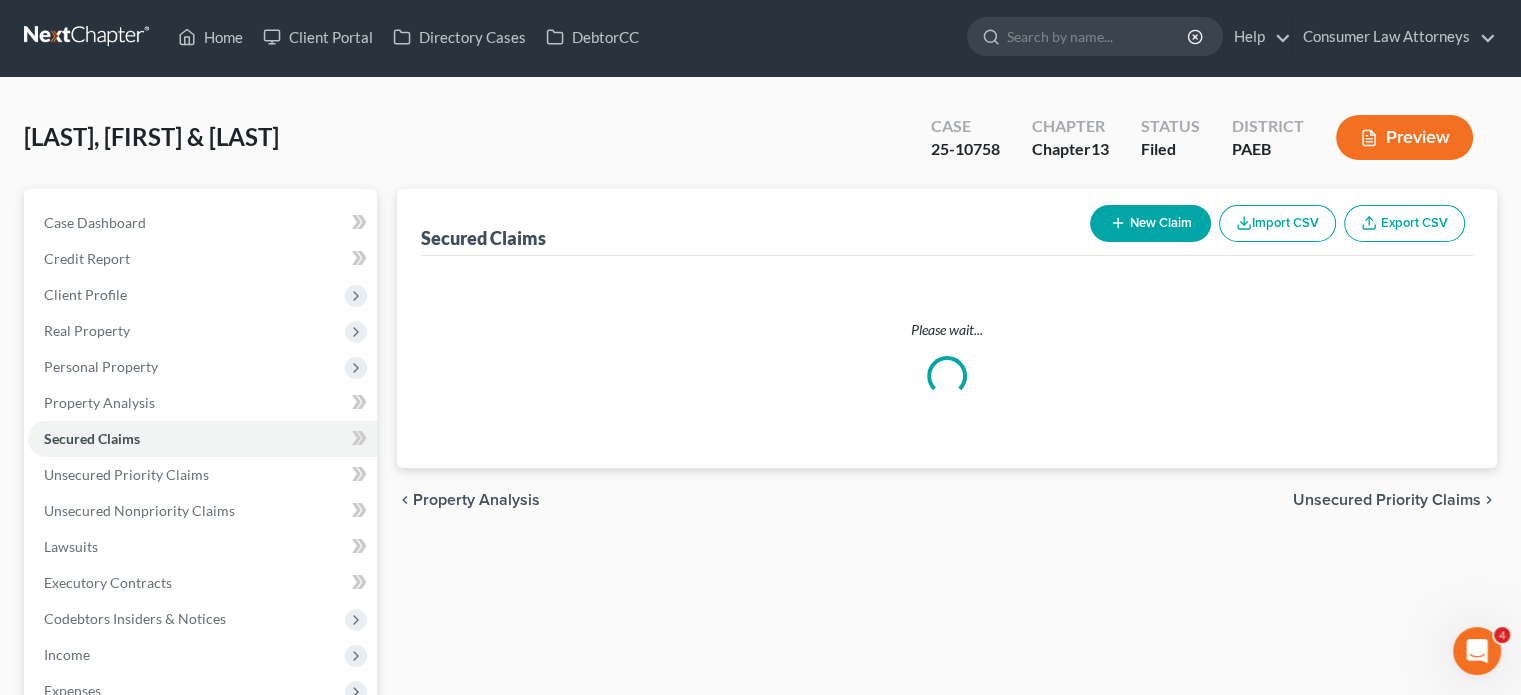 scroll, scrollTop: 0, scrollLeft: 0, axis: both 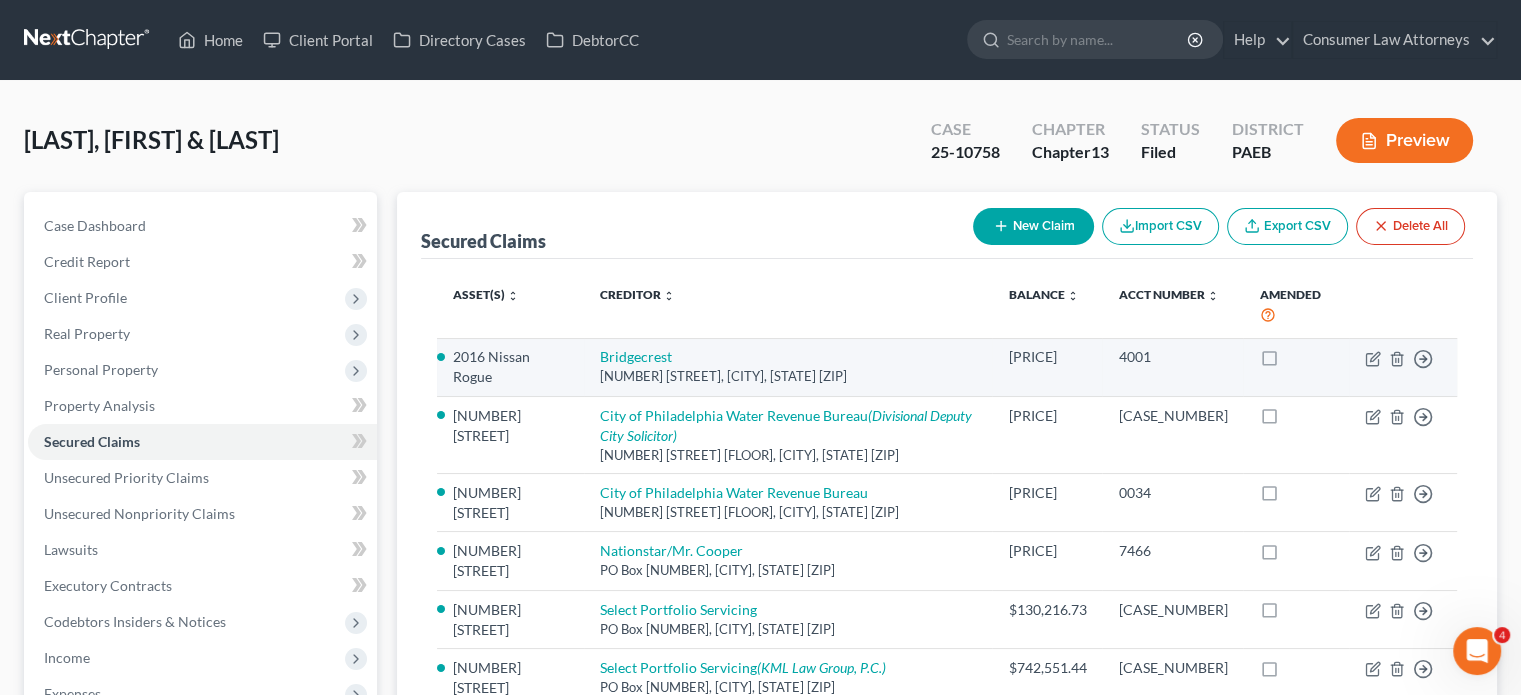 click on "[NUMBER] [STREET], [CITY], [STATE] [ZIP]" at bounding box center (788, 376) 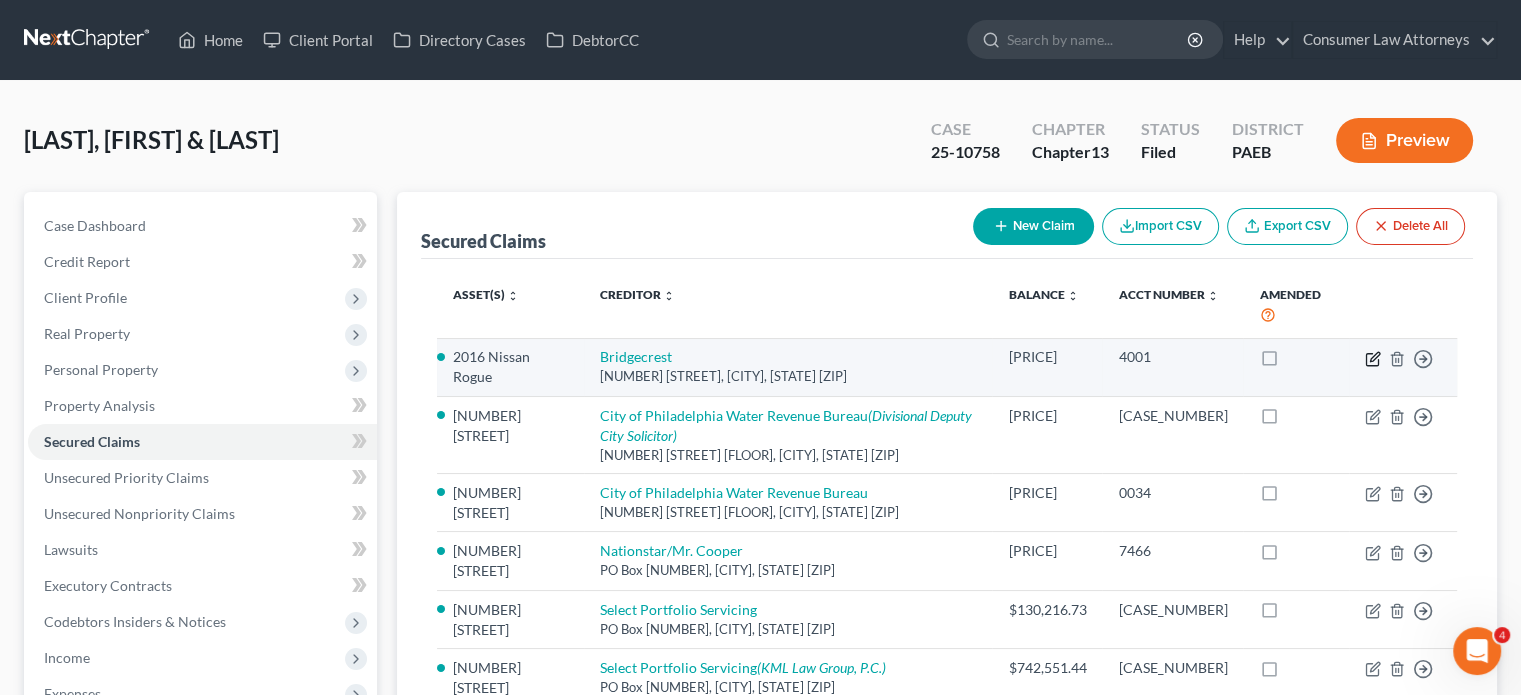 click 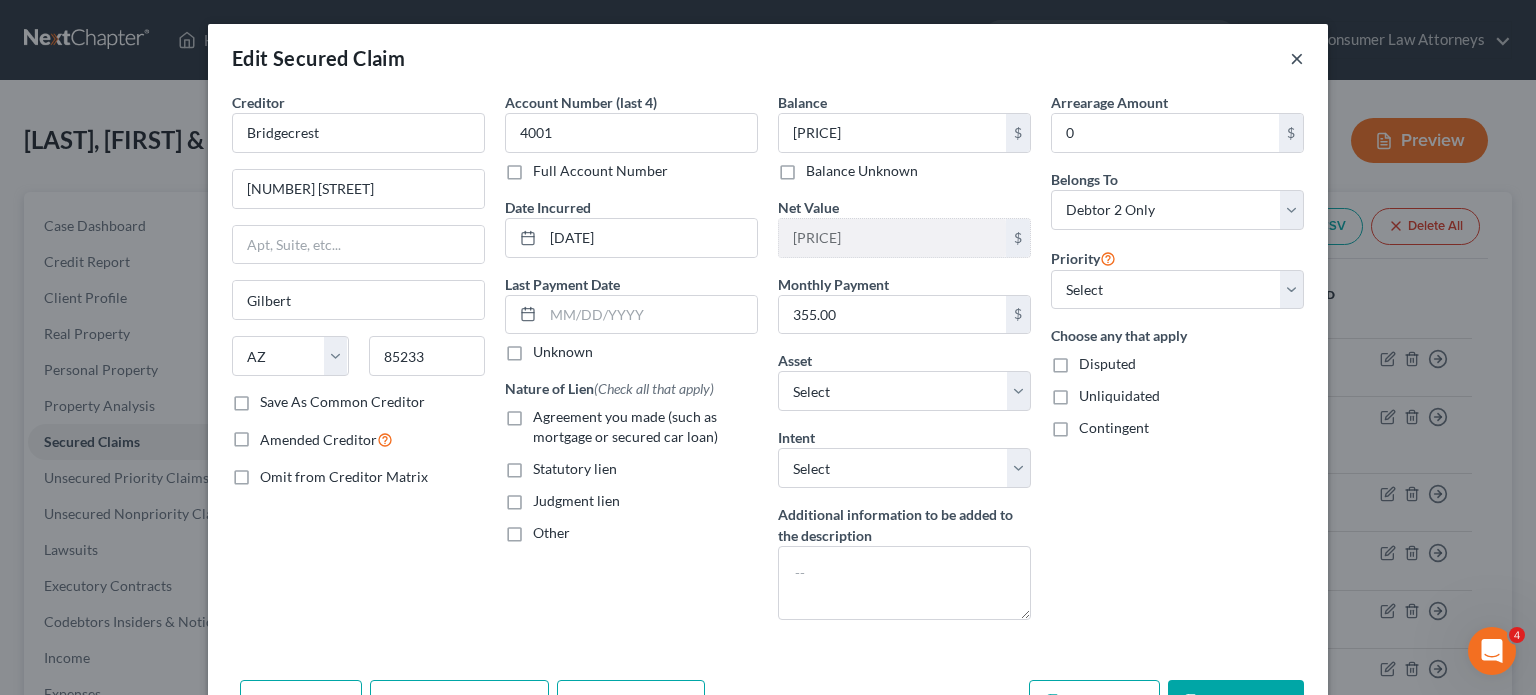 click on "×" at bounding box center [1297, 58] 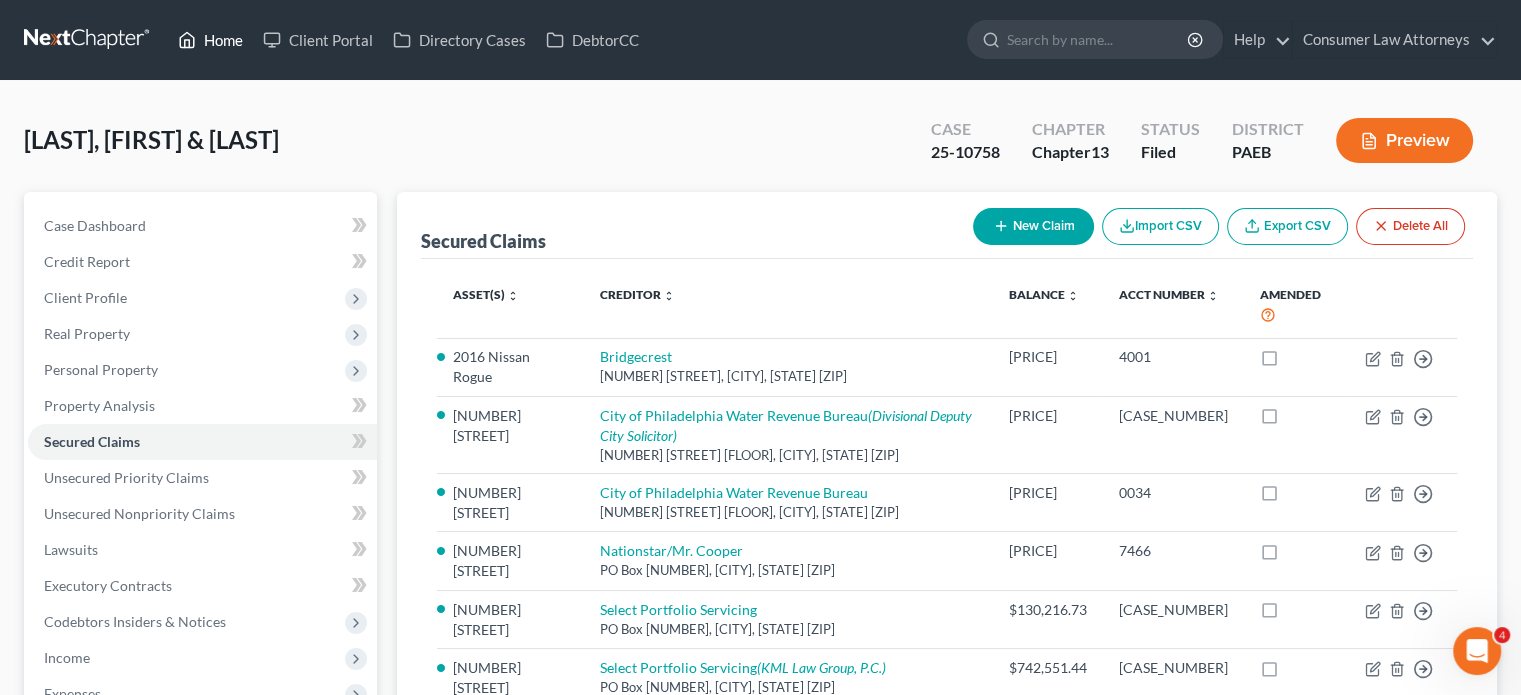 click on "Home" at bounding box center [210, 40] 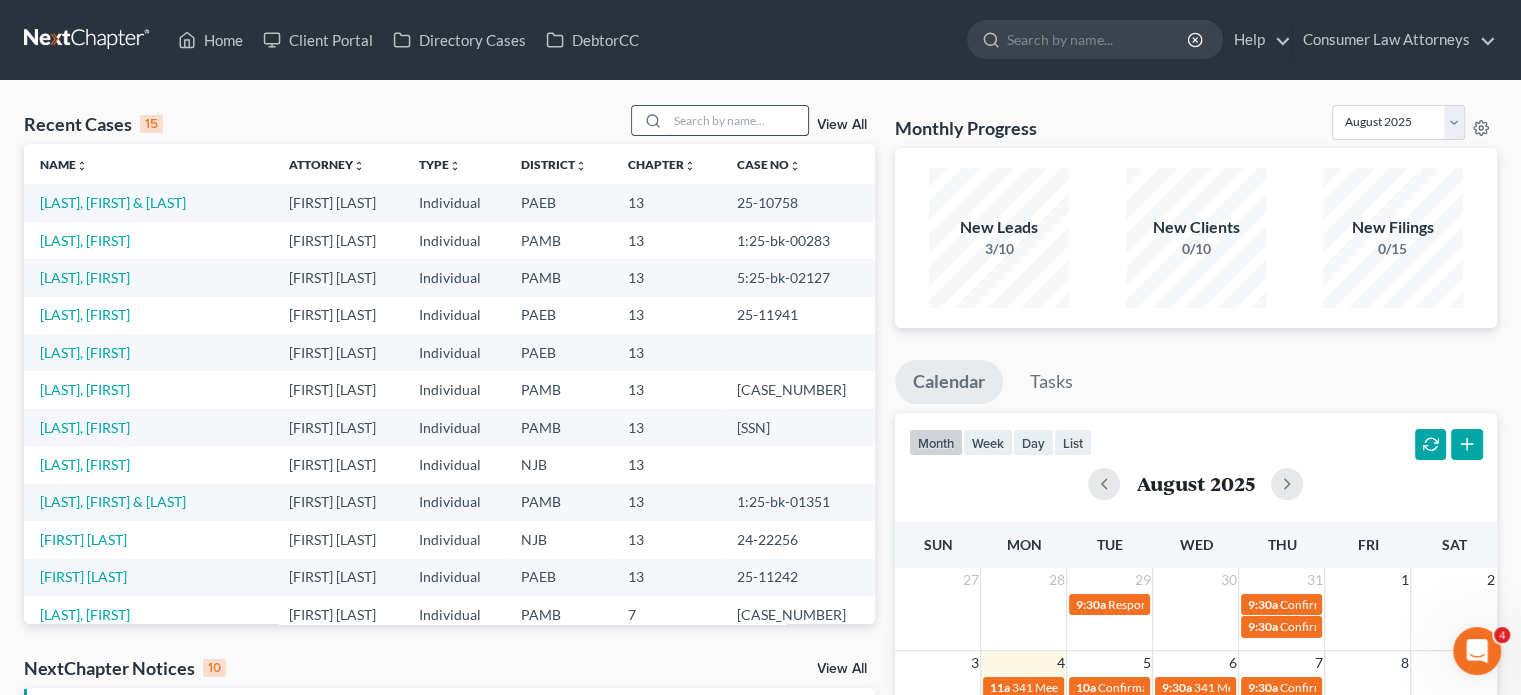 click at bounding box center (738, 120) 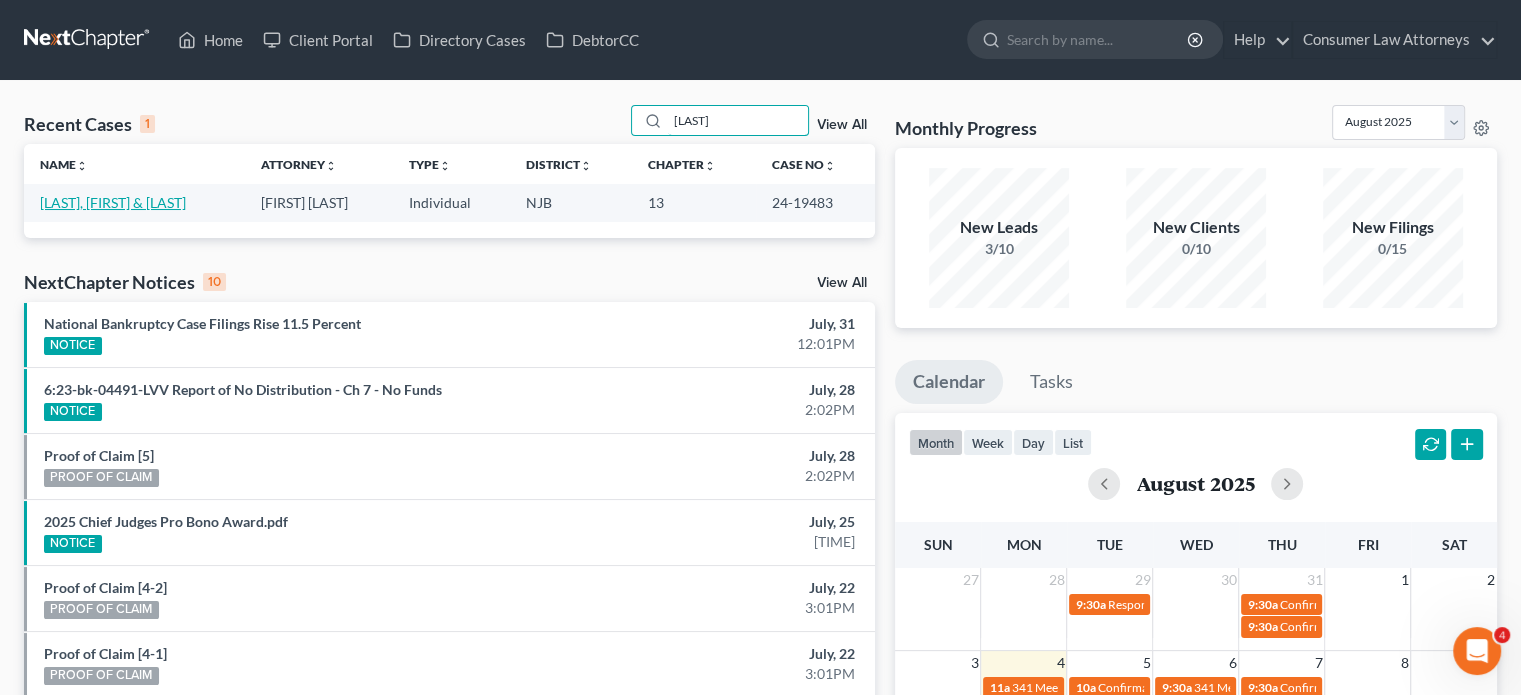 type on "[LAST]" 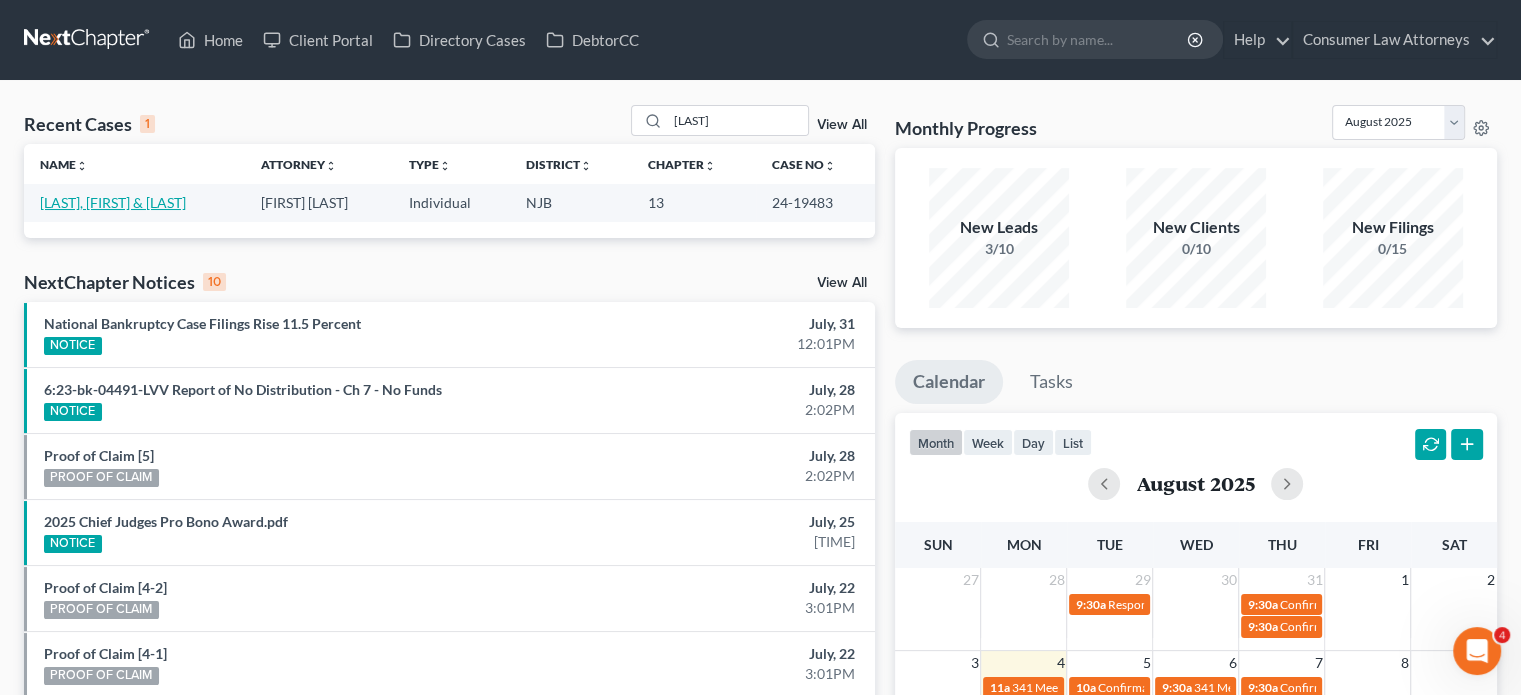click on "[LAST], [FIRST] & [LAST]" at bounding box center [113, 202] 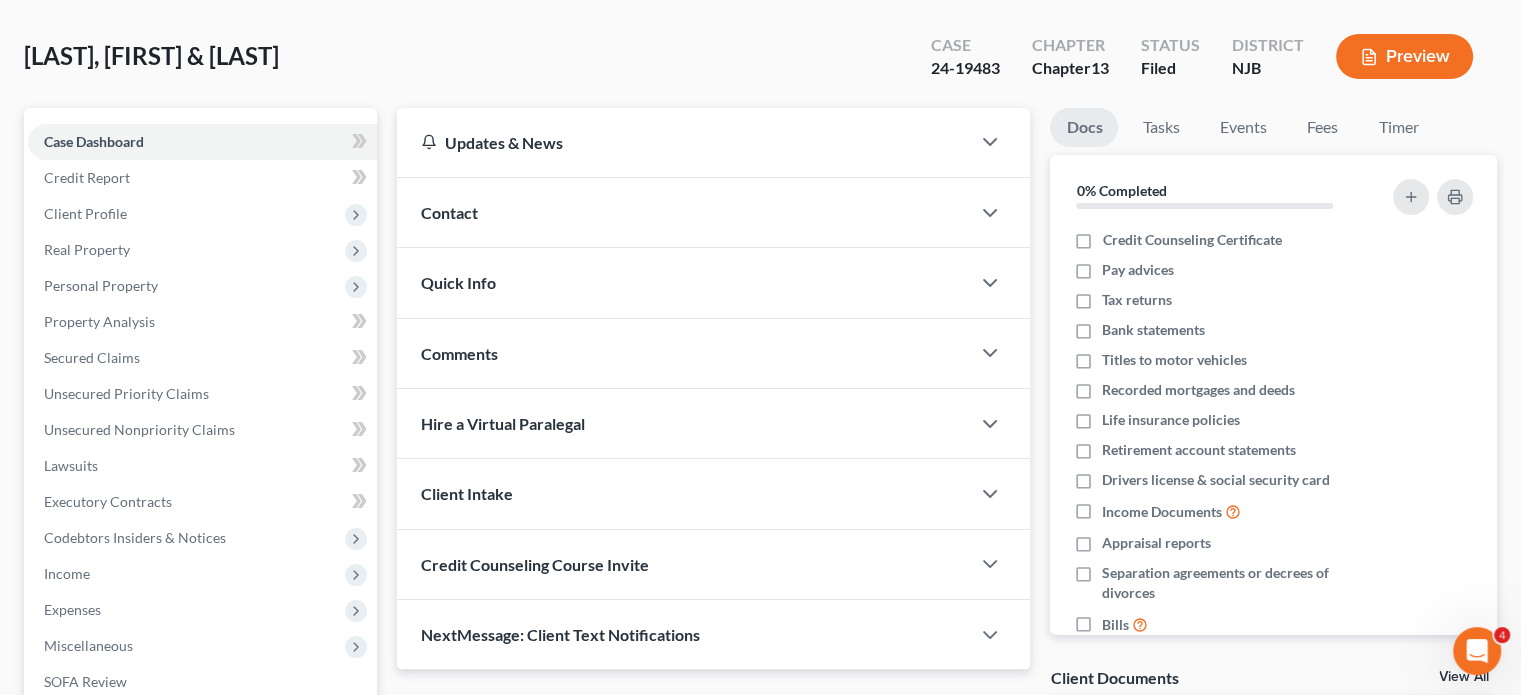 scroll, scrollTop: 0, scrollLeft: 0, axis: both 